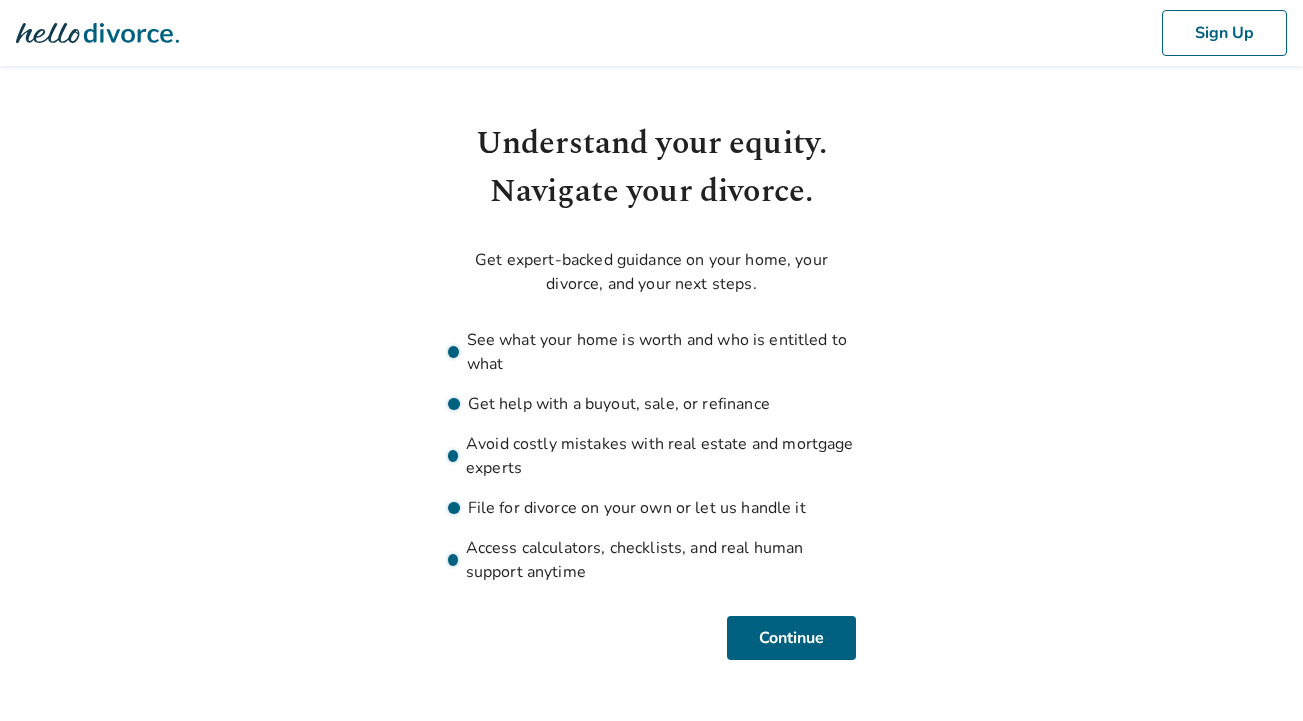 scroll, scrollTop: 0, scrollLeft: 0, axis: both 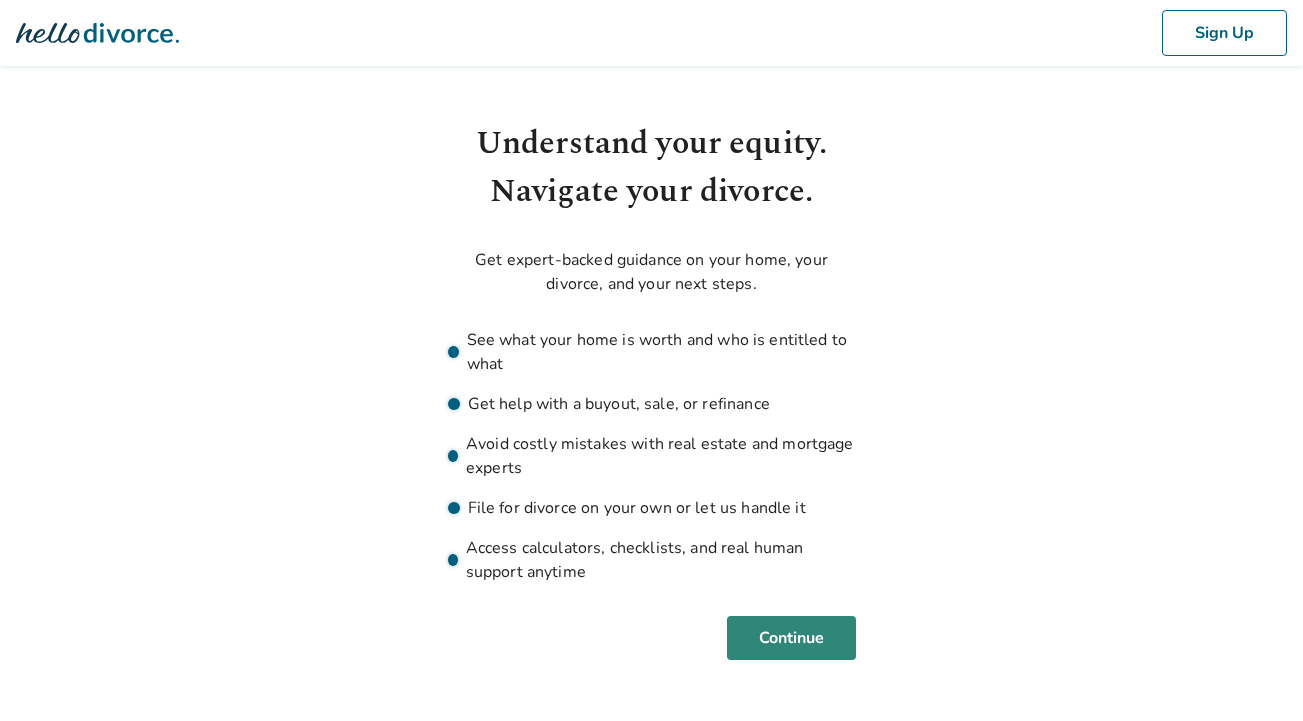 click on "Continue" at bounding box center (791, 638) 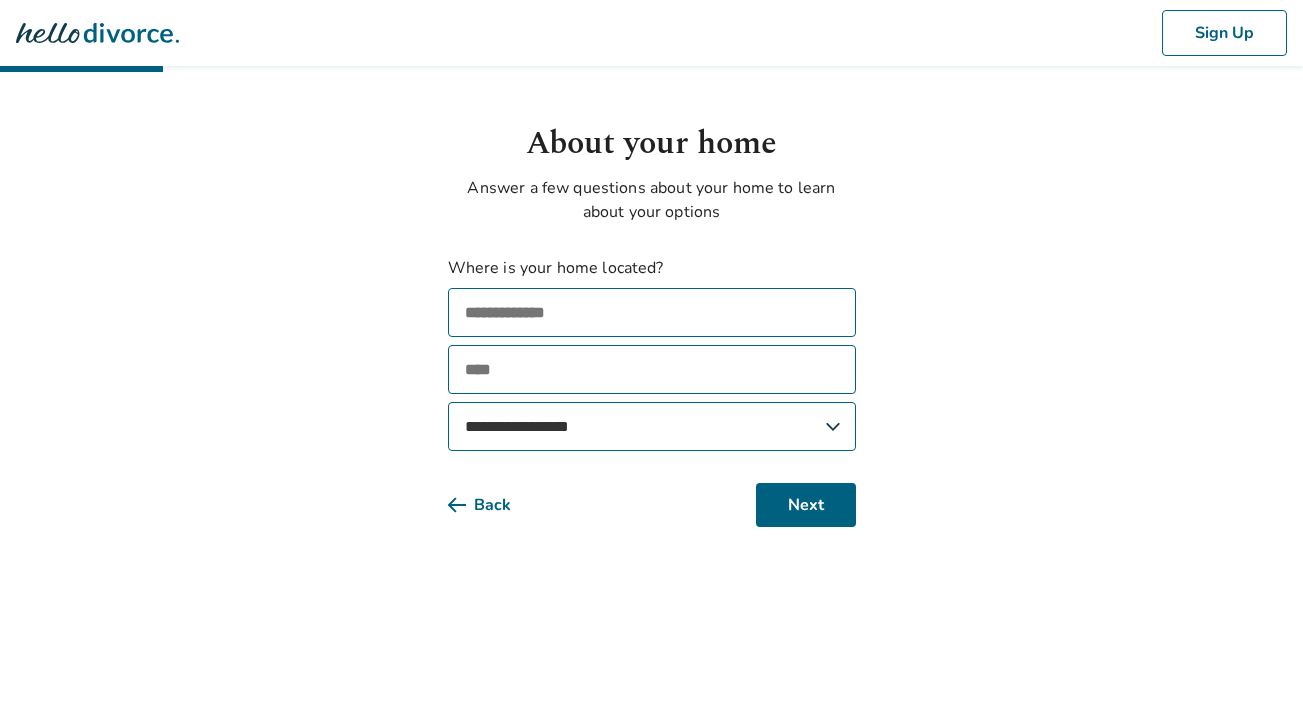 click at bounding box center (652, 312) 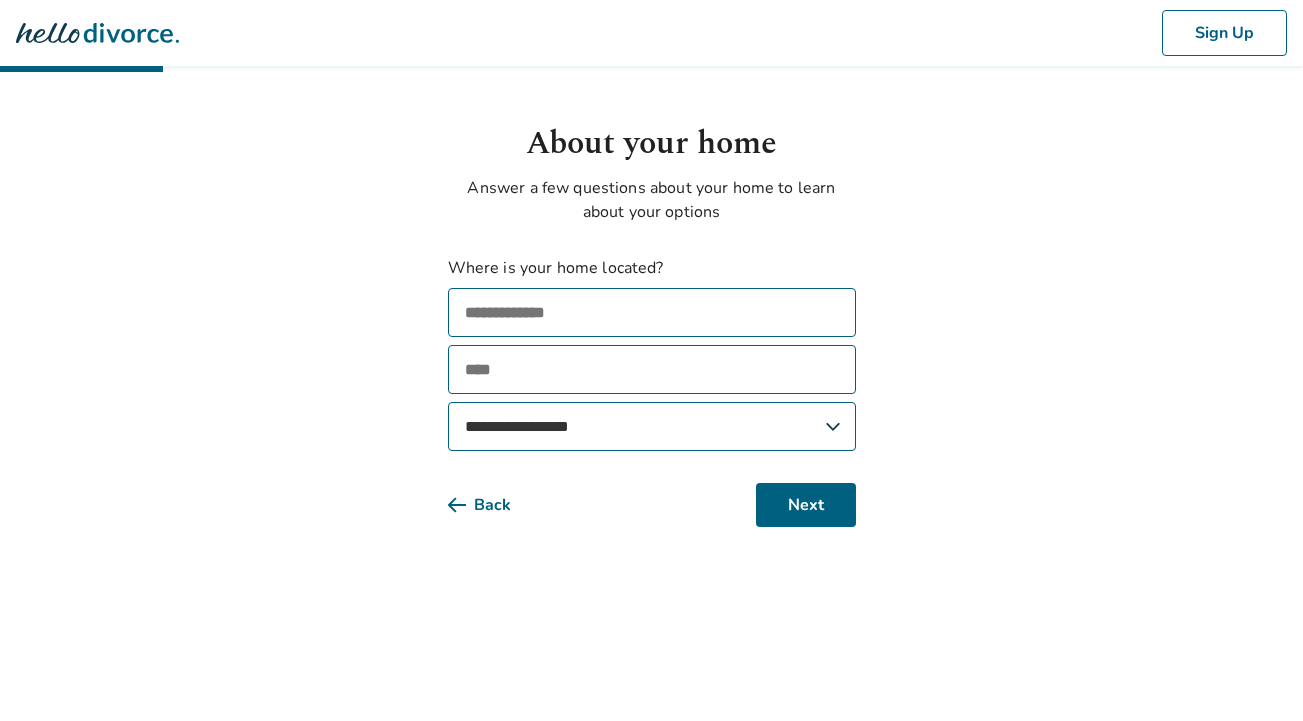 type on "**********" 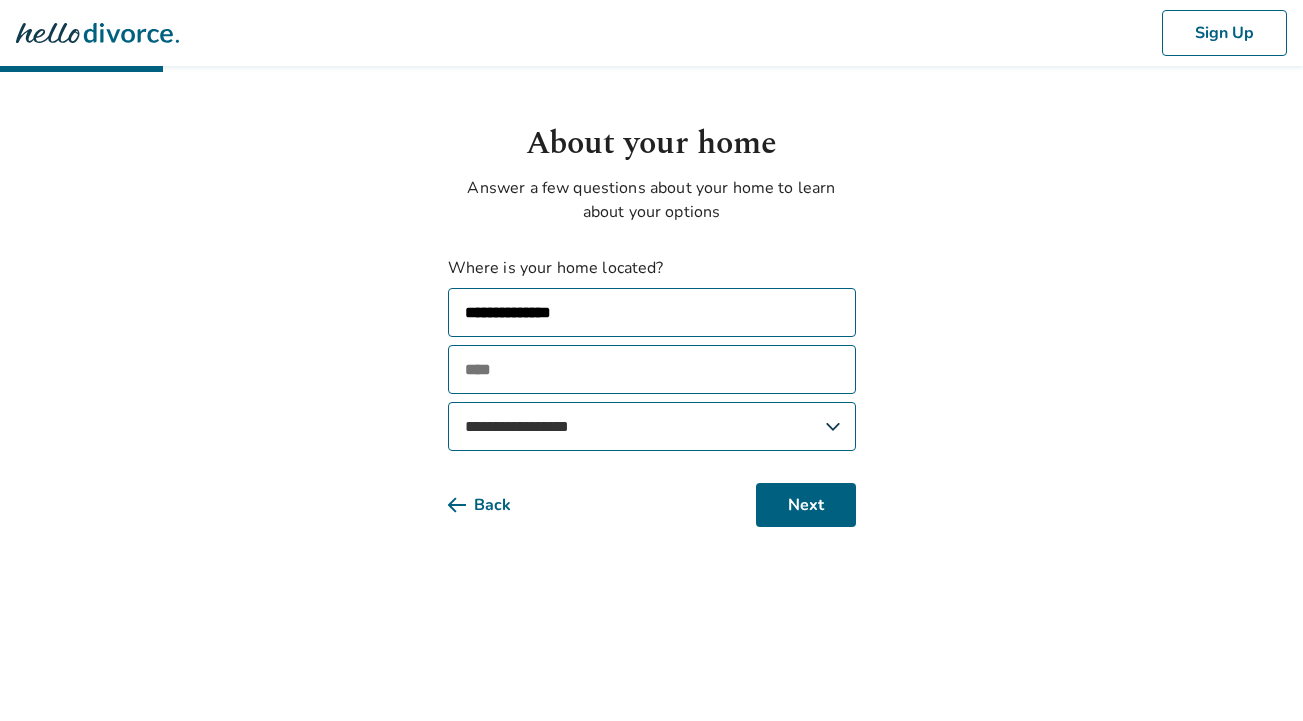 type on "******" 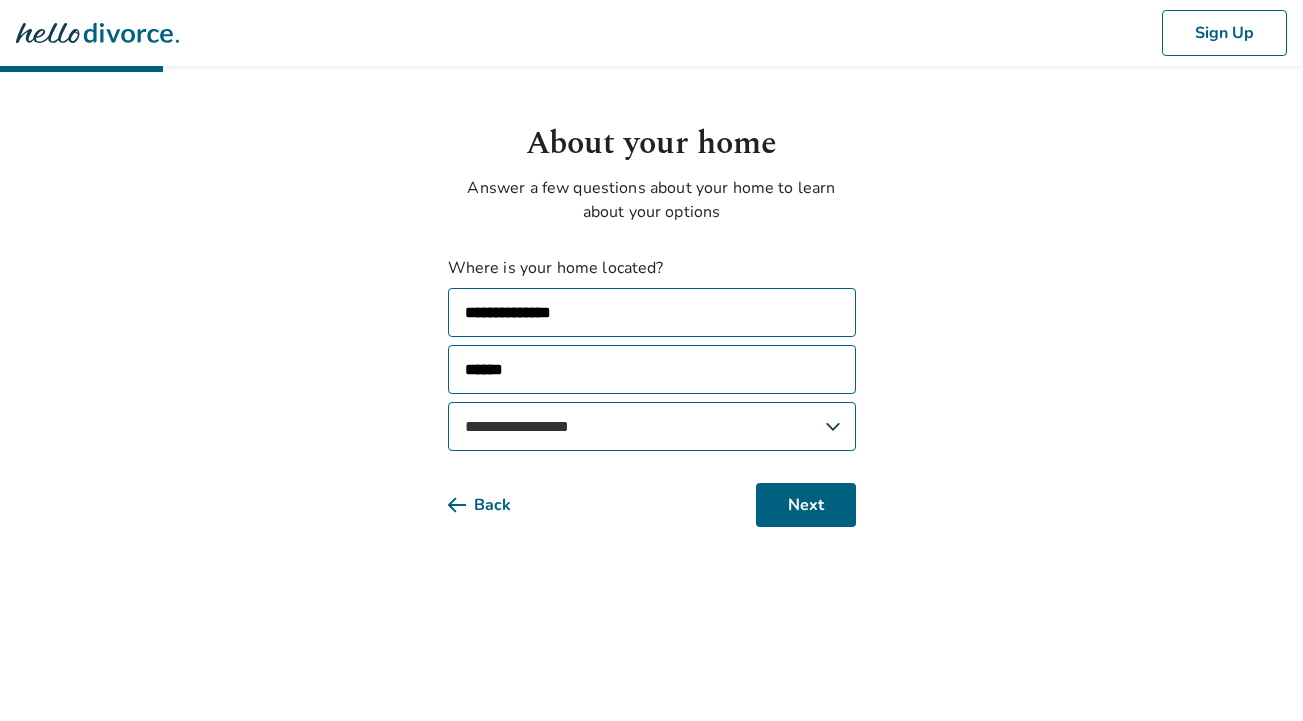 select on "**" 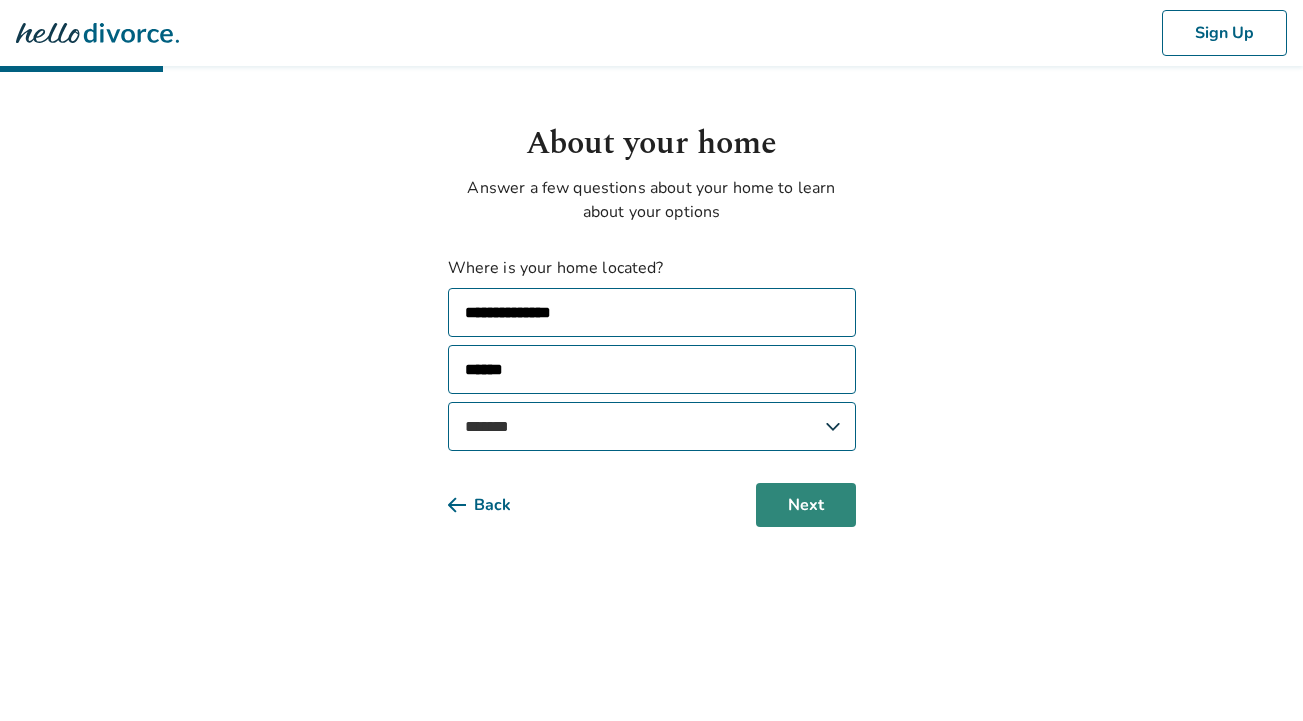 click on "Next" at bounding box center [806, 505] 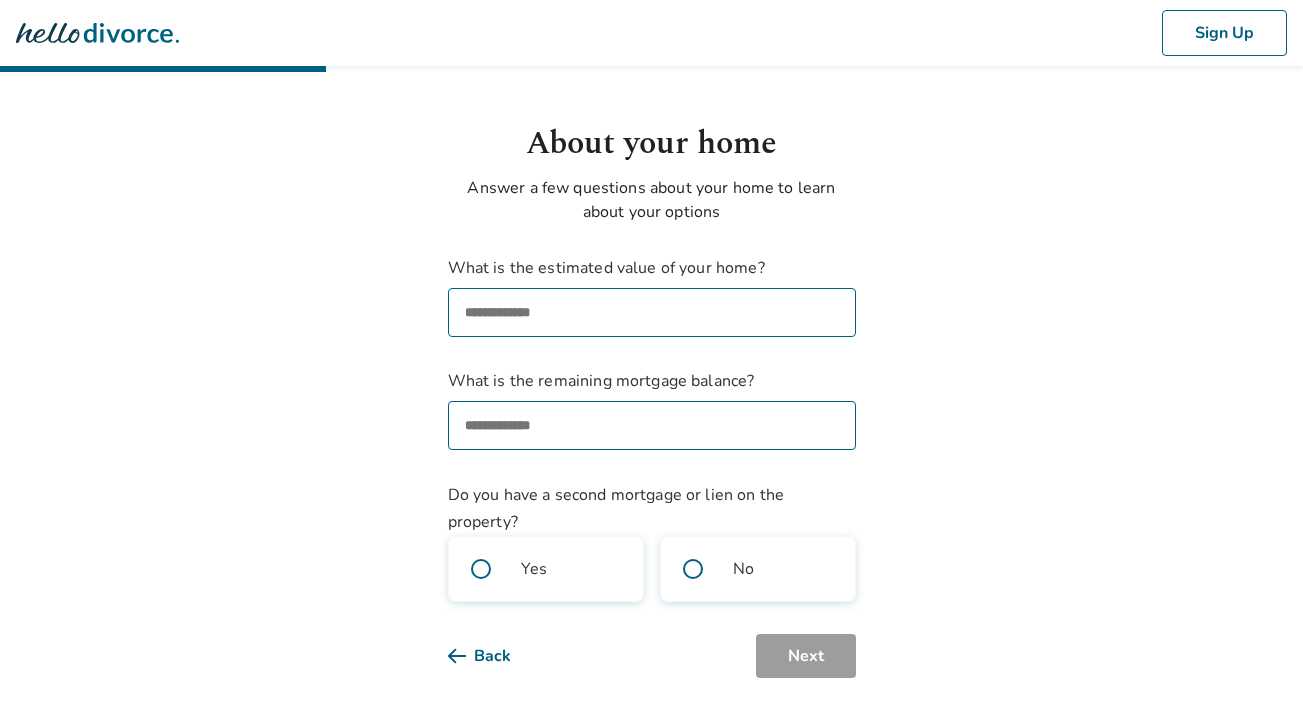 click on "What is the estimated value of your home?" at bounding box center [652, 312] 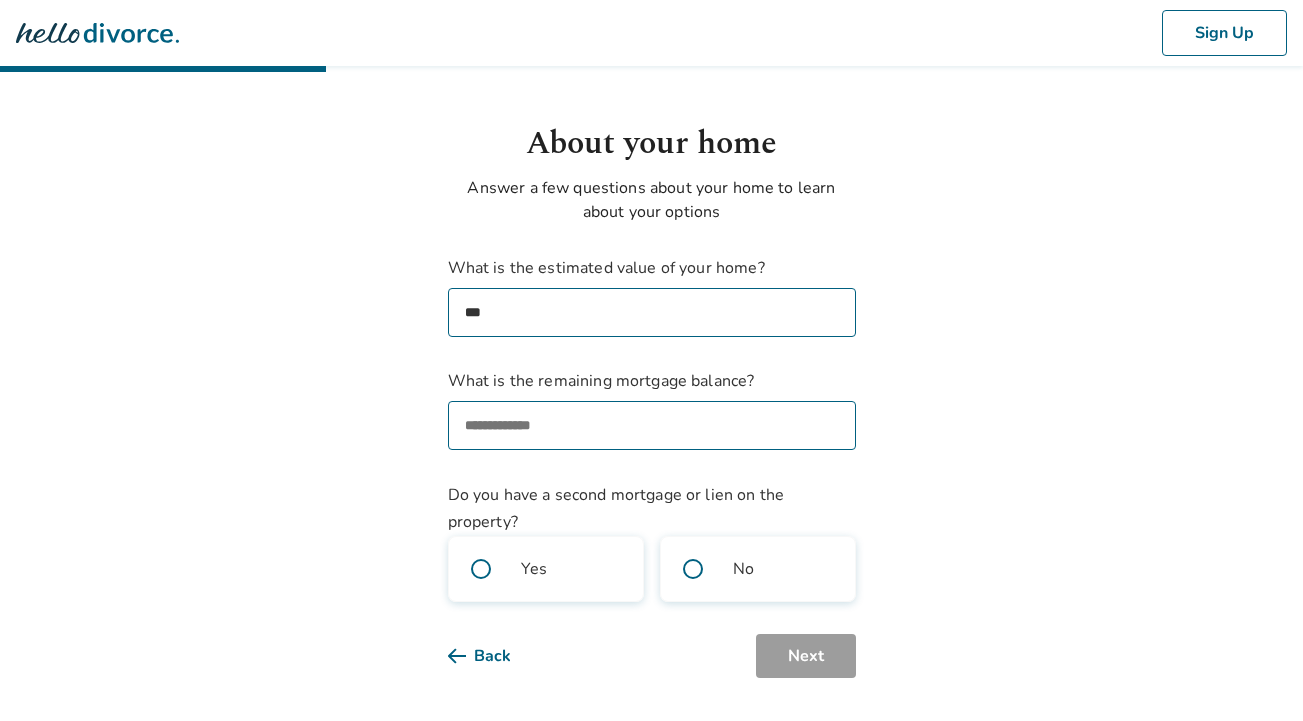 type on "***" 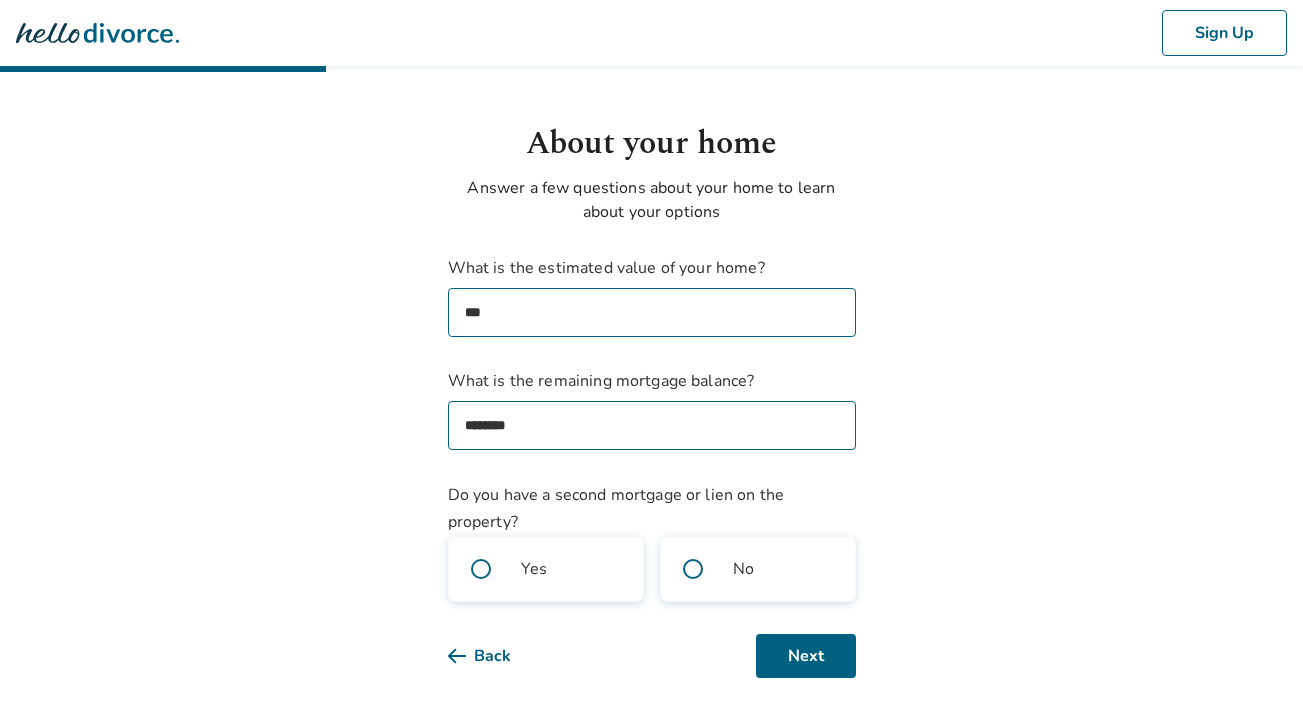 type on "********" 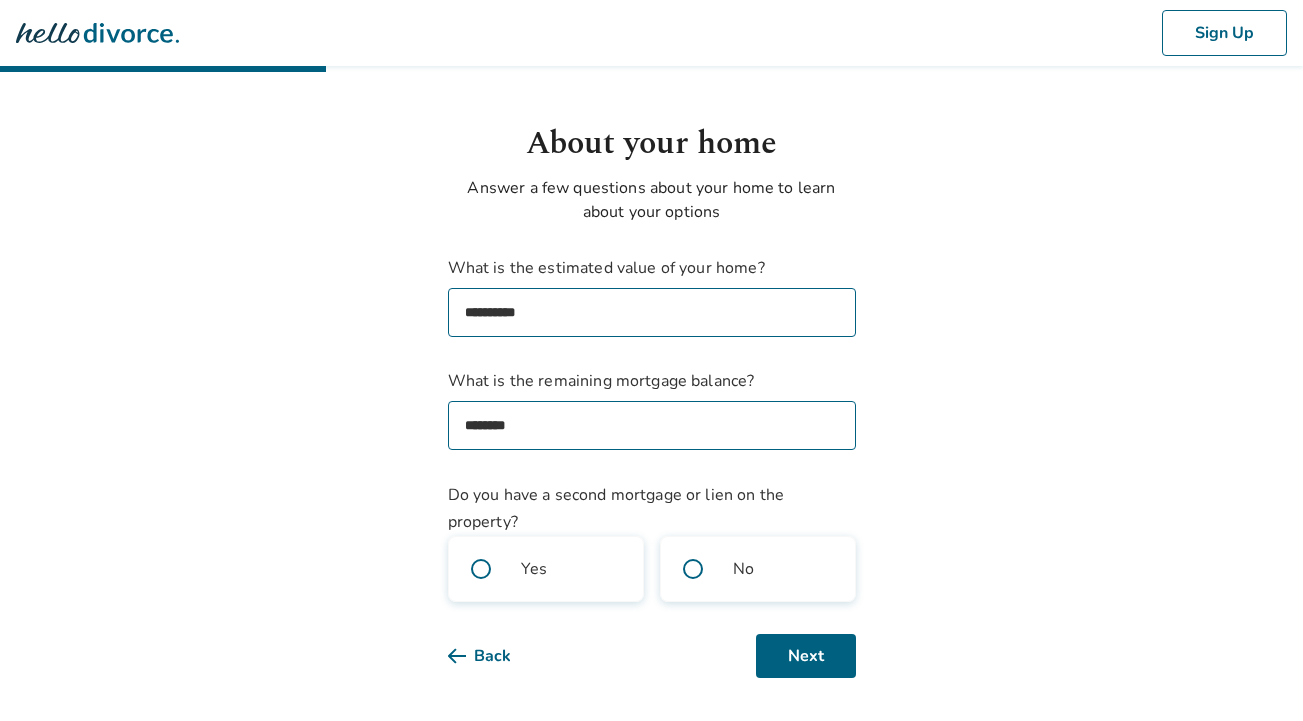 type on "**********" 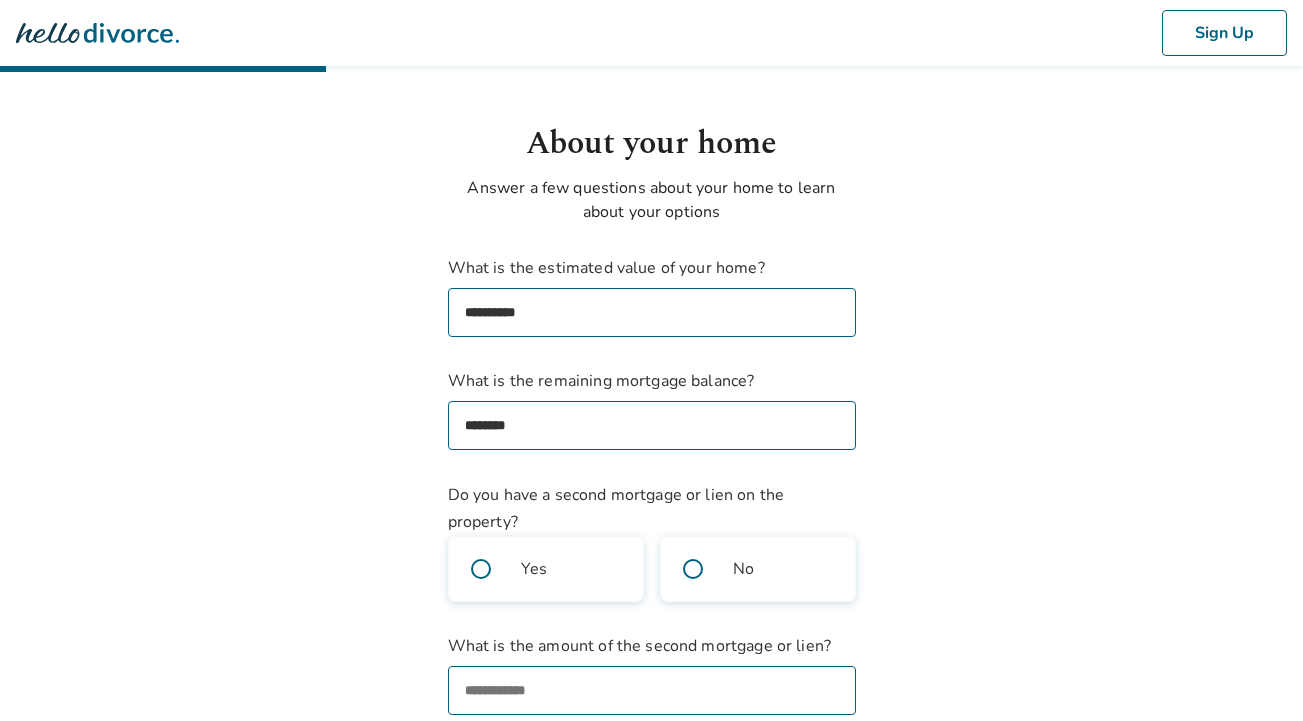 scroll, scrollTop: 118, scrollLeft: 0, axis: vertical 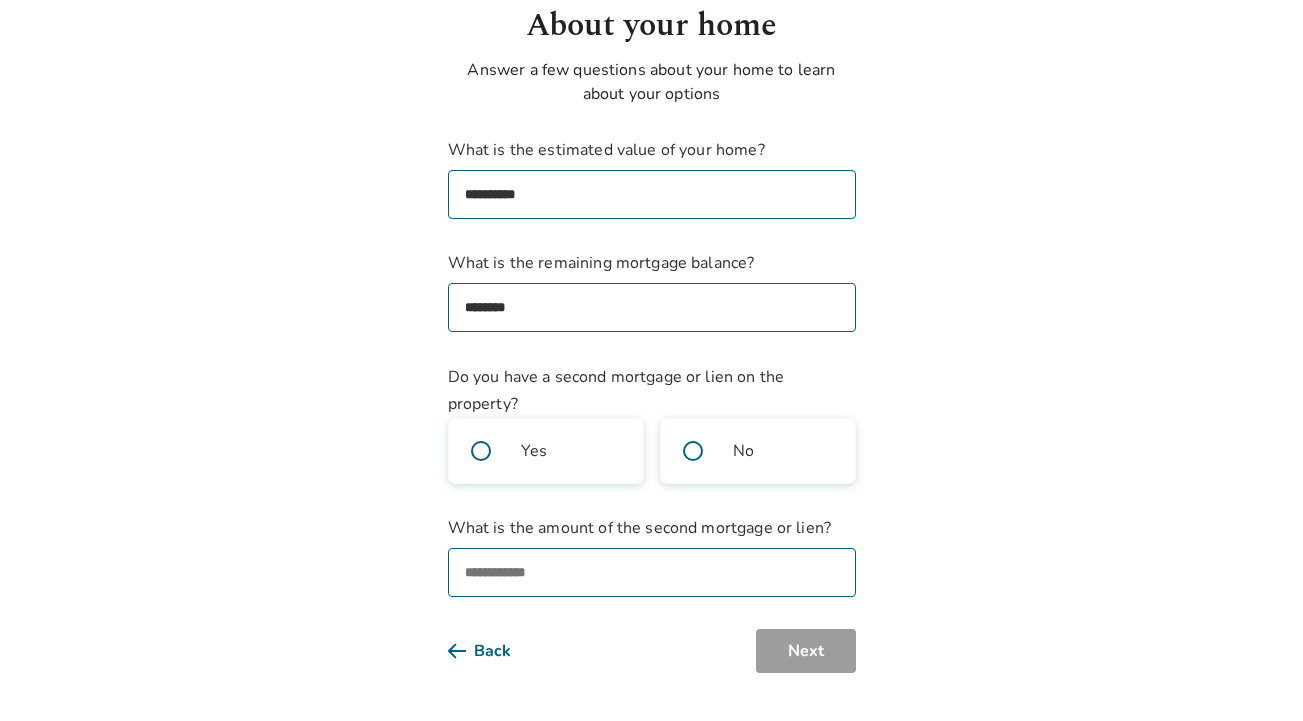 click on "What is the amount of the second mortgage or lien?" at bounding box center [652, 572] 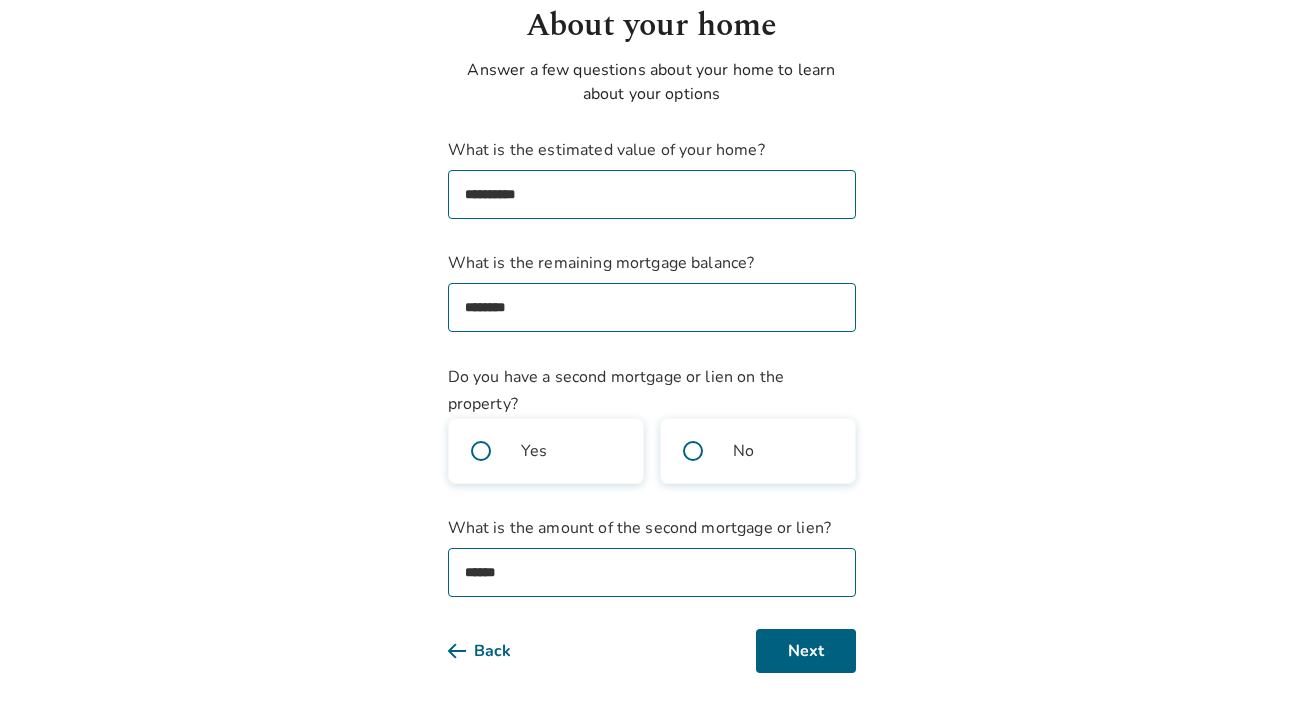 type on "*******" 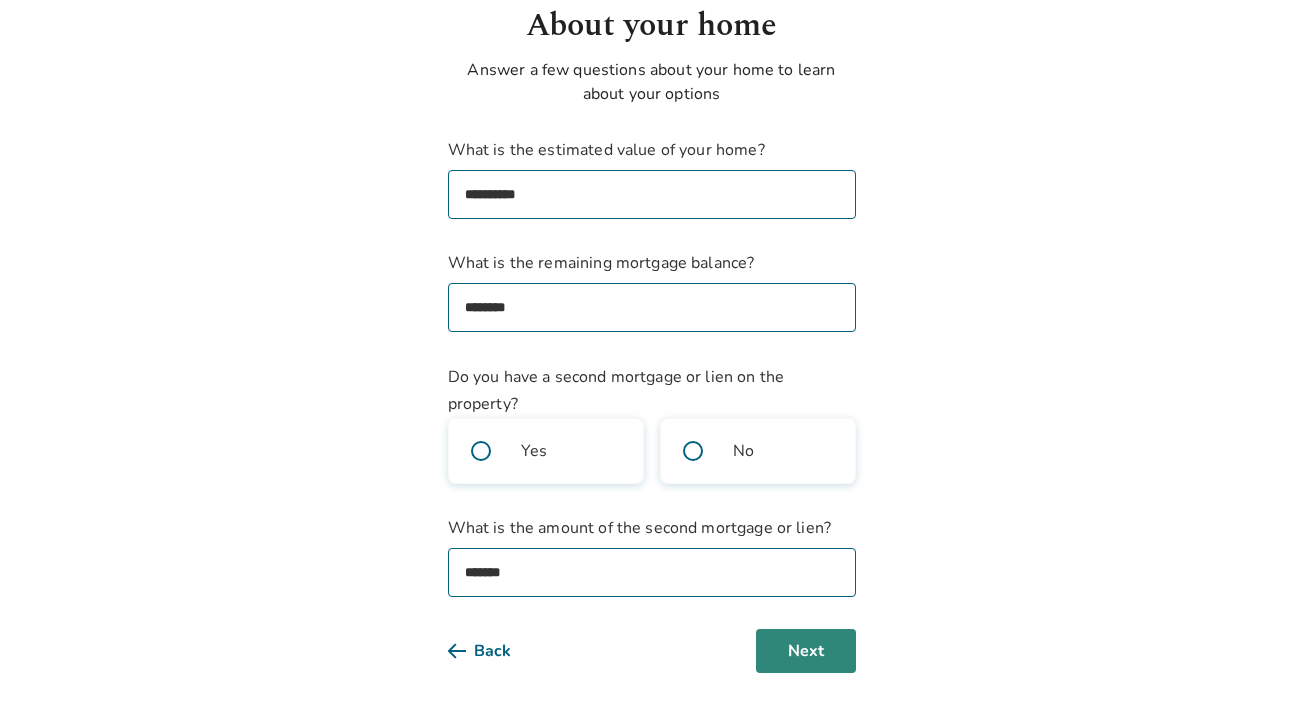 click on "Next" at bounding box center (806, 651) 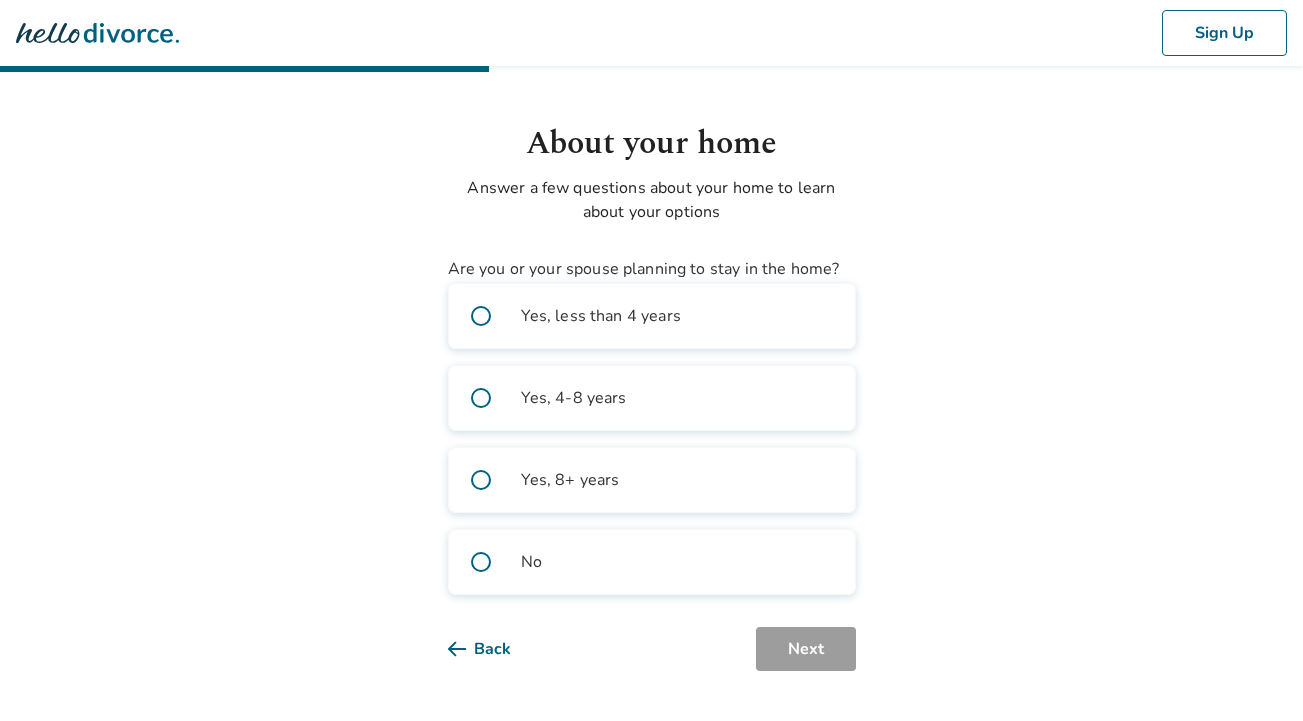 scroll, scrollTop: 0, scrollLeft: 0, axis: both 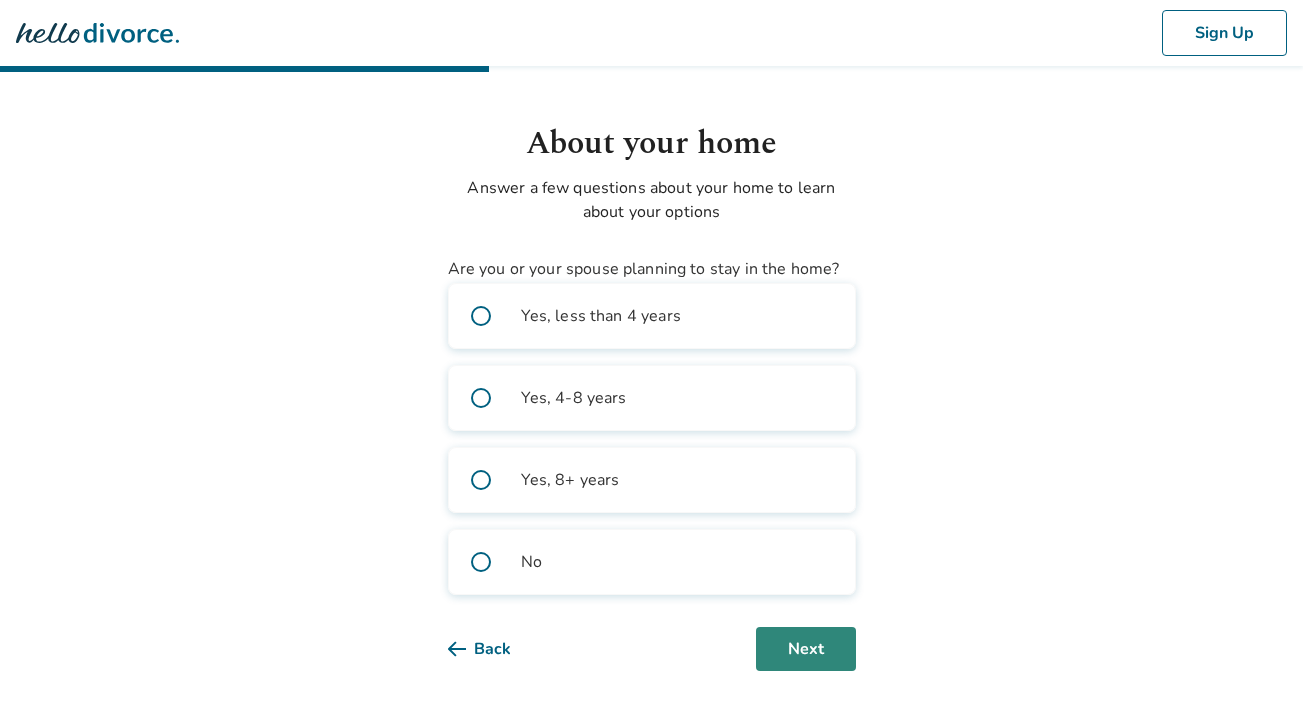 click on "Next" at bounding box center [806, 649] 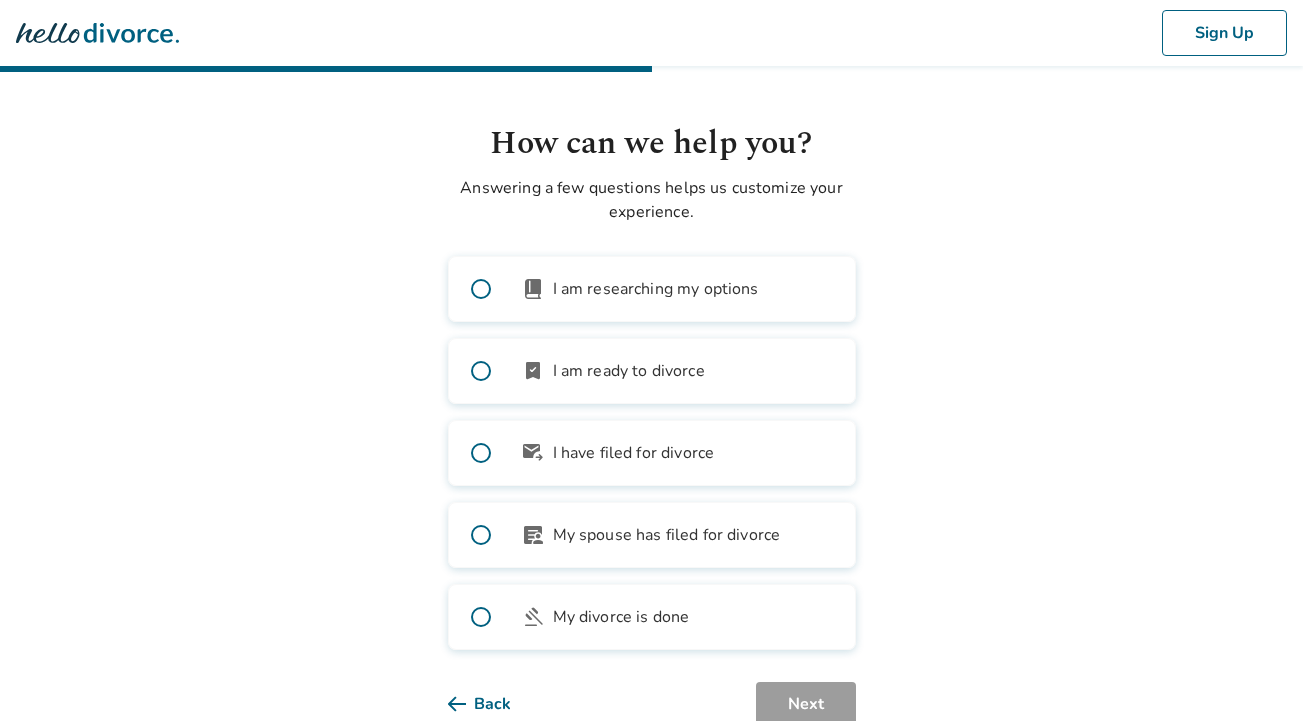 click at bounding box center [481, 371] 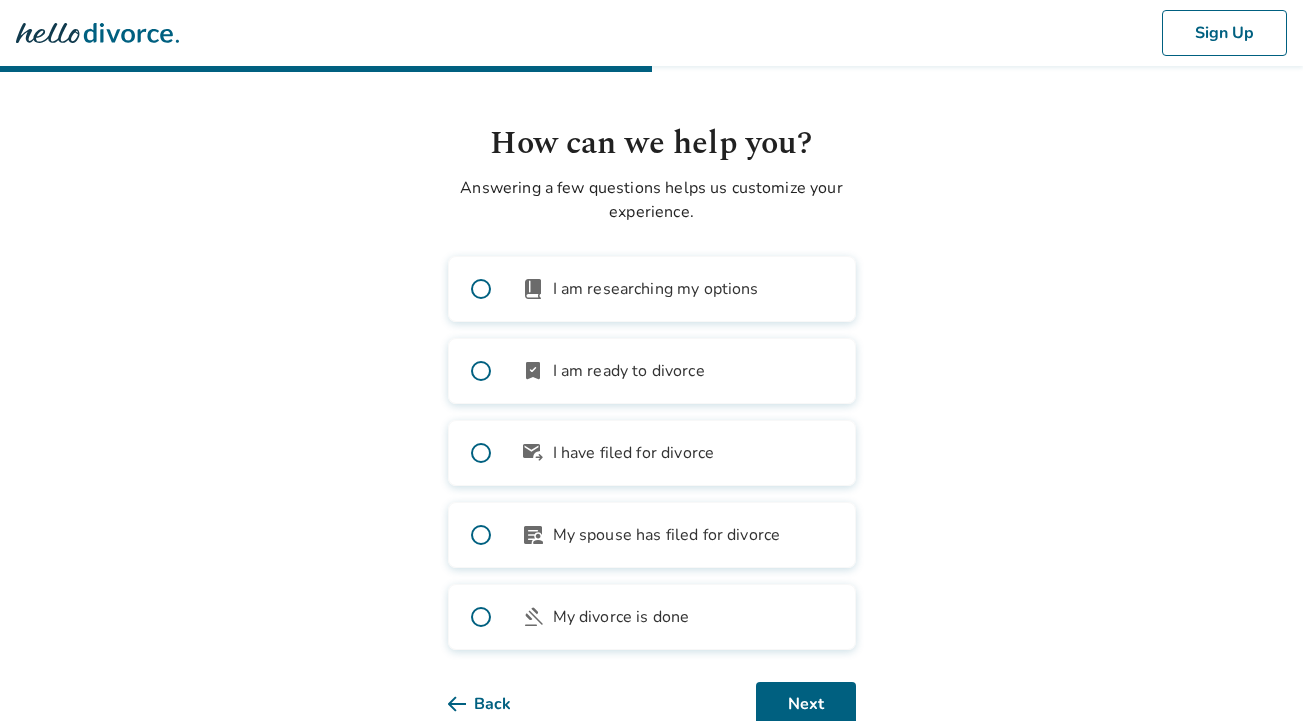 click at bounding box center [481, 289] 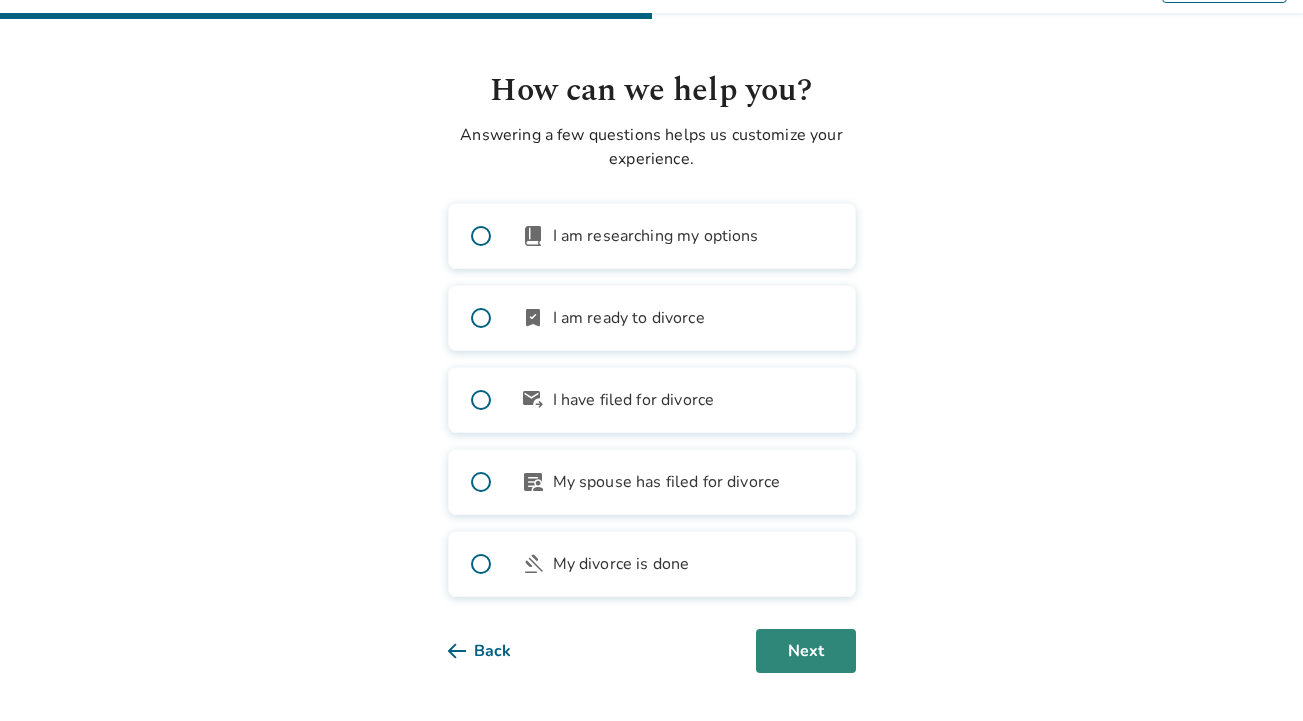 click on "Next" at bounding box center [806, 651] 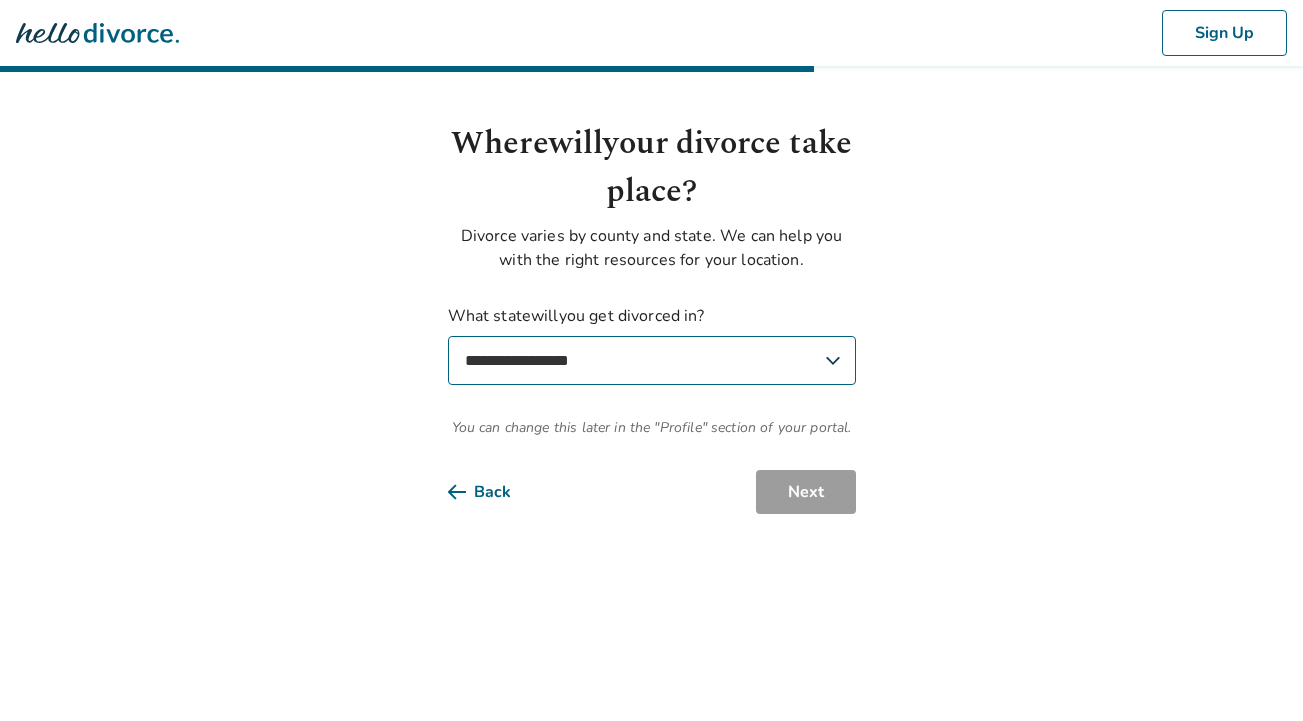 click on "**********" at bounding box center (652, 360) 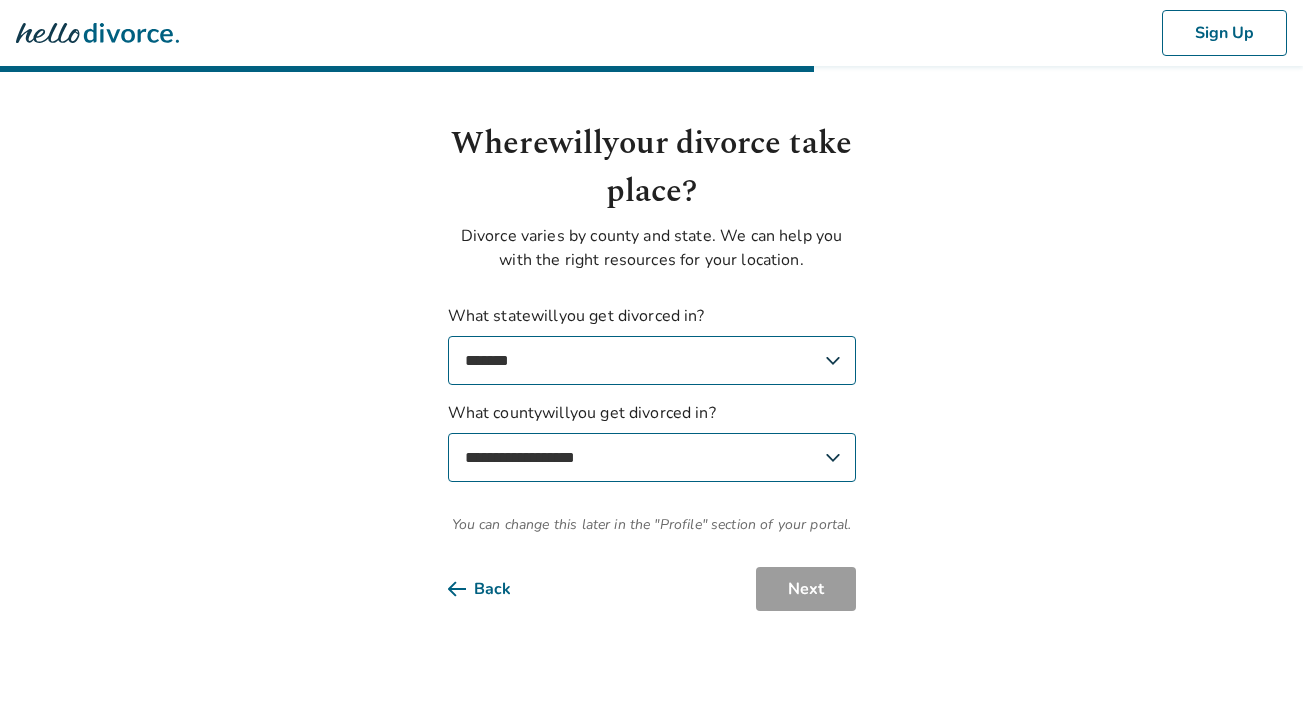 click on "**********" at bounding box center (652, 457) 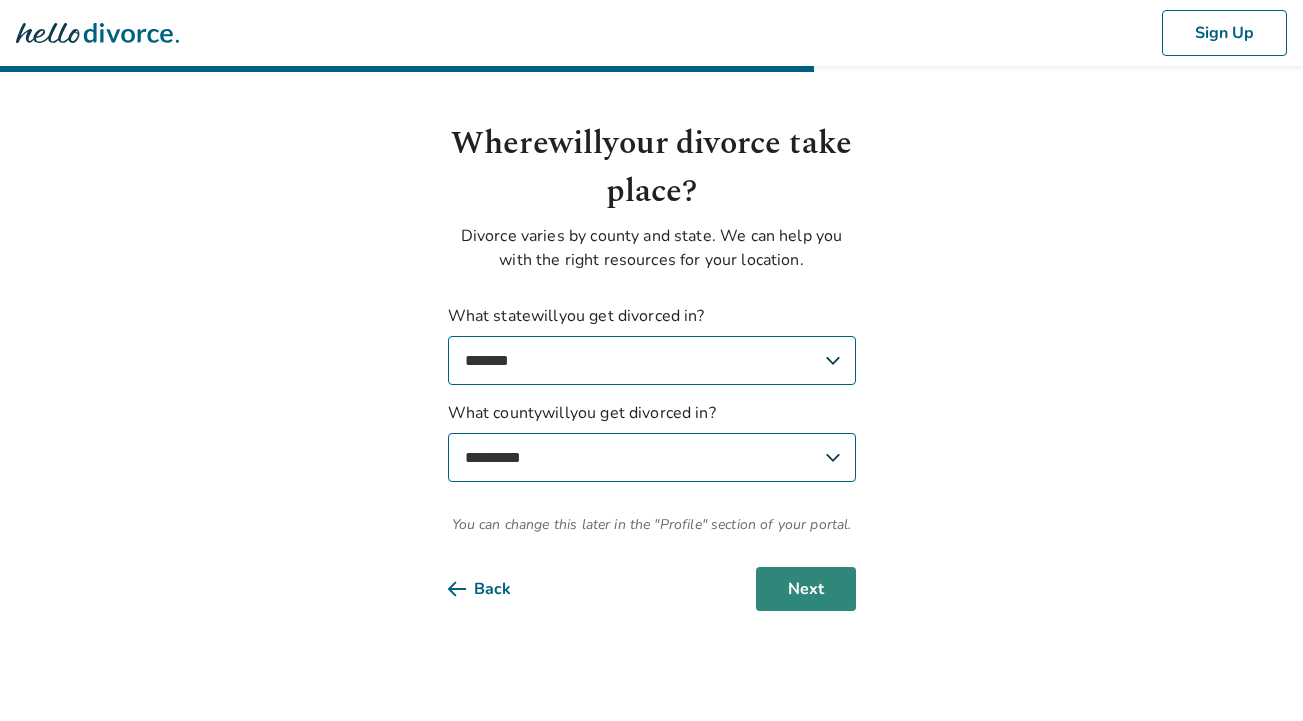click on "Next" at bounding box center [806, 589] 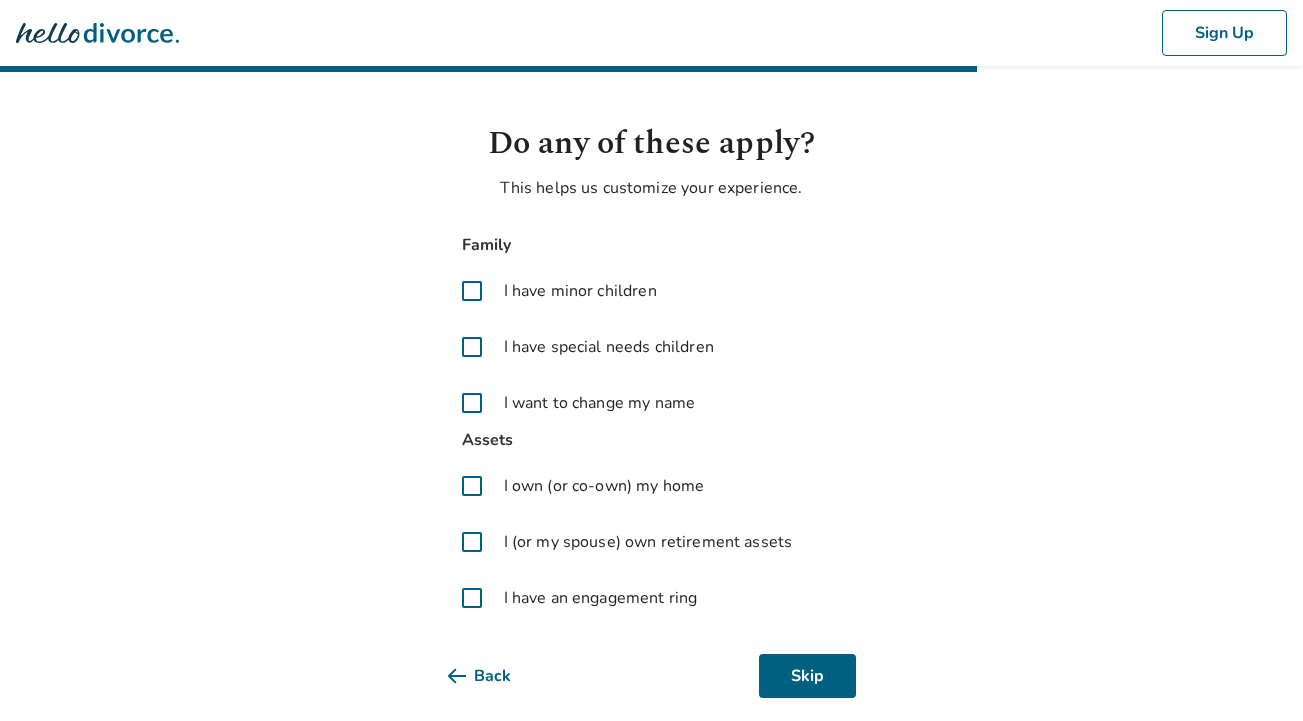 click at bounding box center [472, 291] 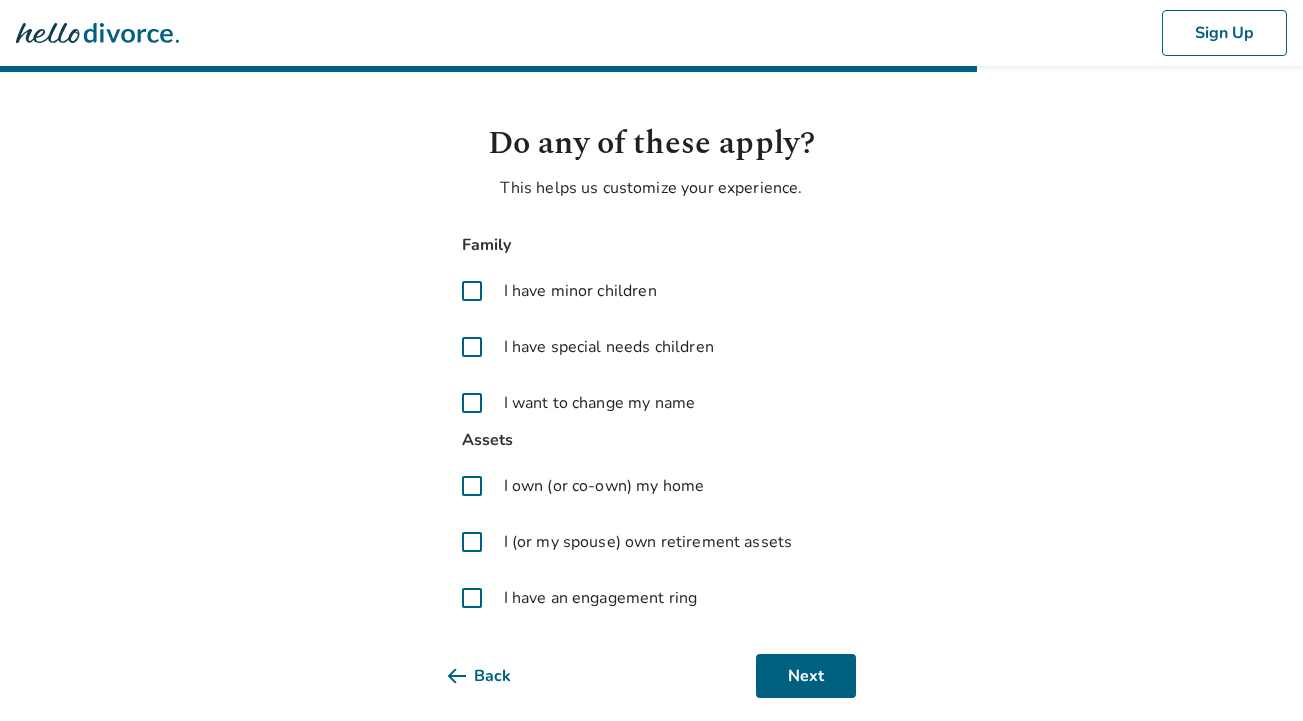 click at bounding box center (472, 403) 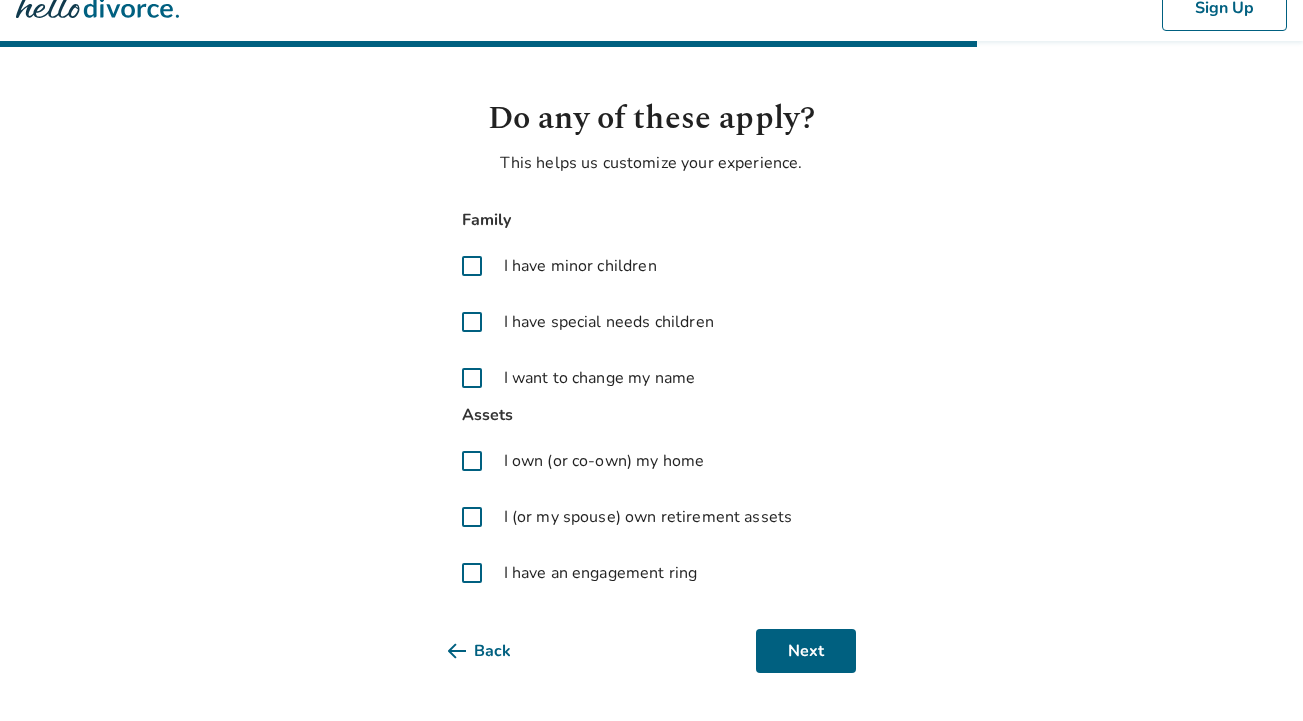 click at bounding box center [472, 517] 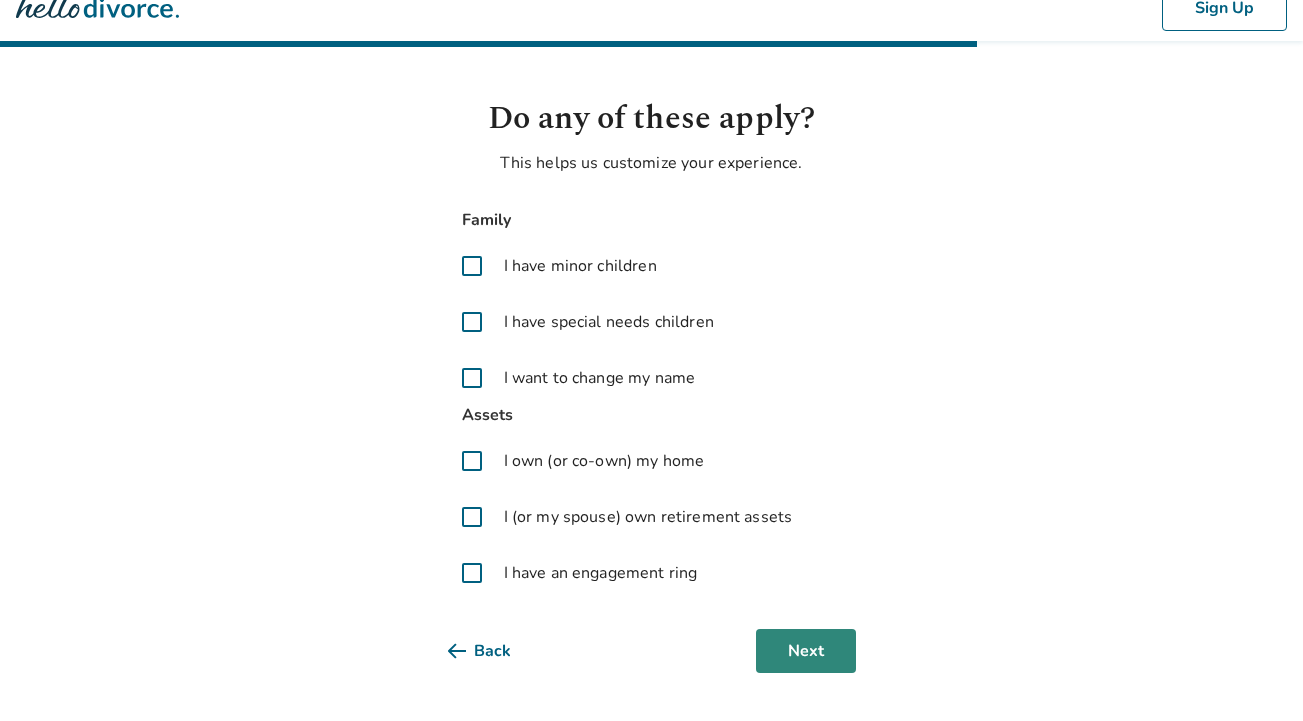 click on "Next" at bounding box center [806, 651] 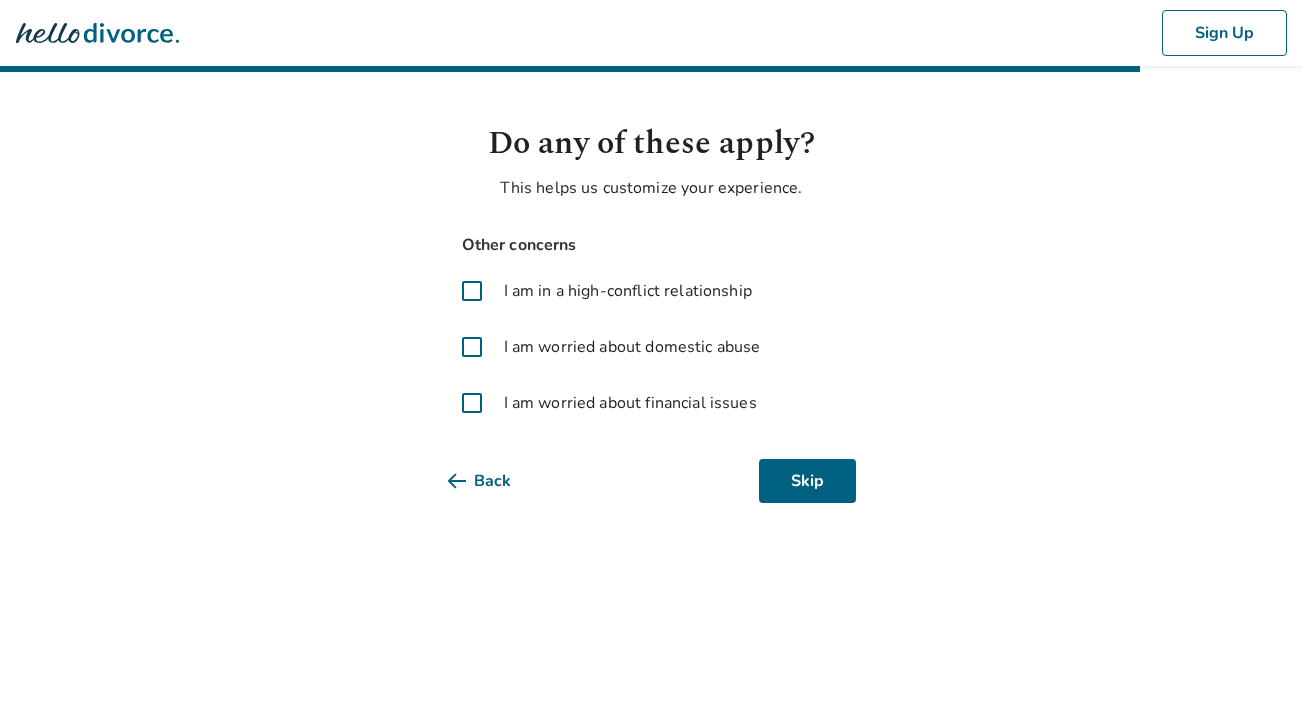 click at bounding box center [472, 403] 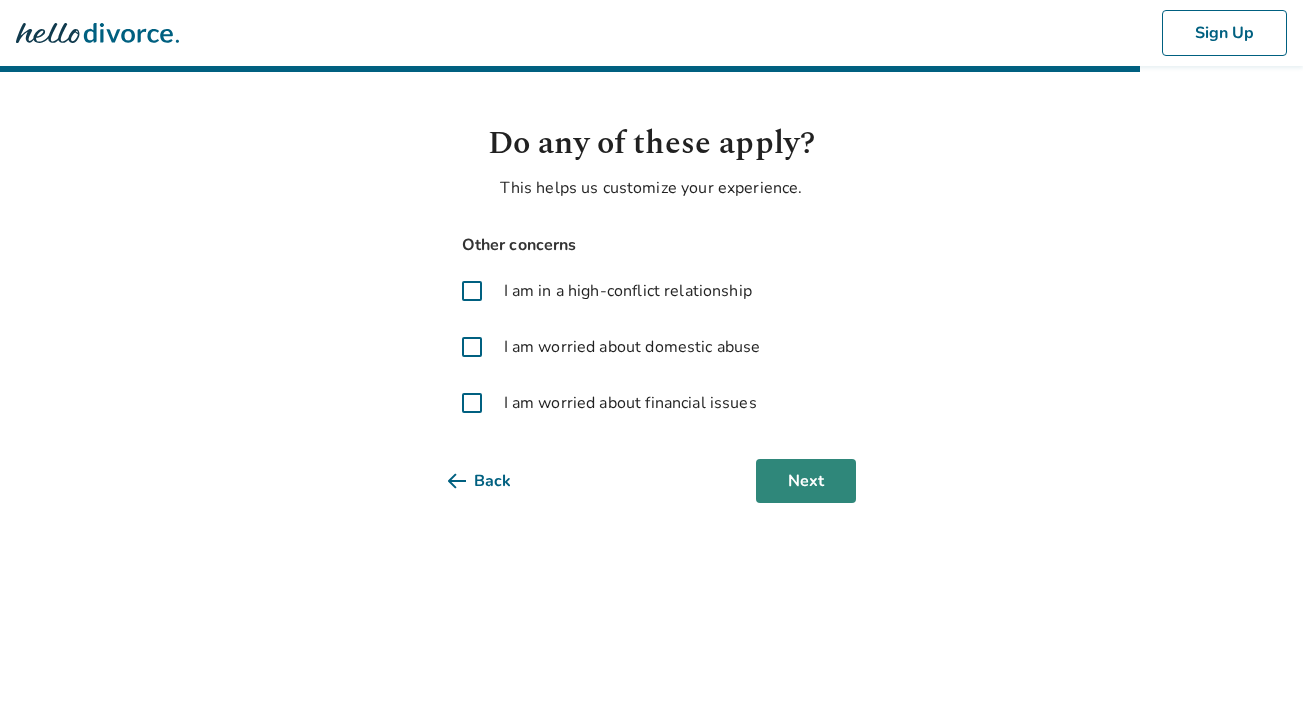 click on "Next" at bounding box center [806, 481] 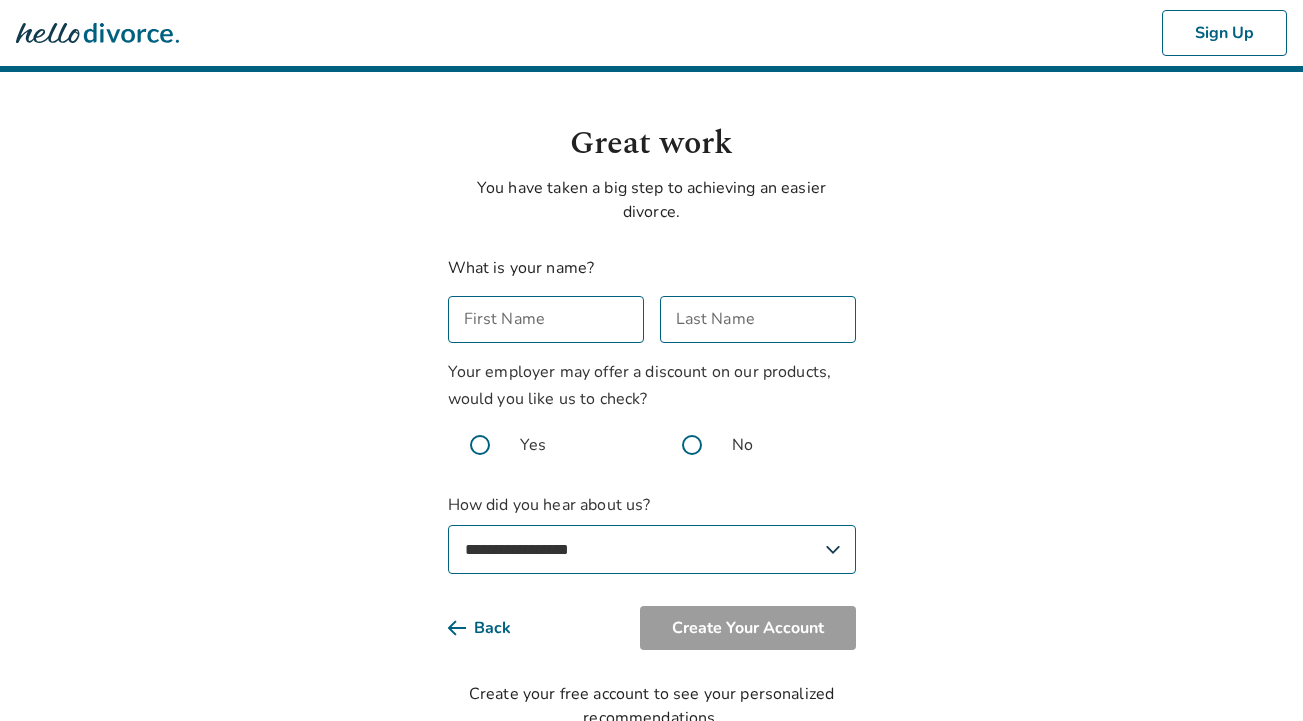click on "First Name" at bounding box center [546, 319] 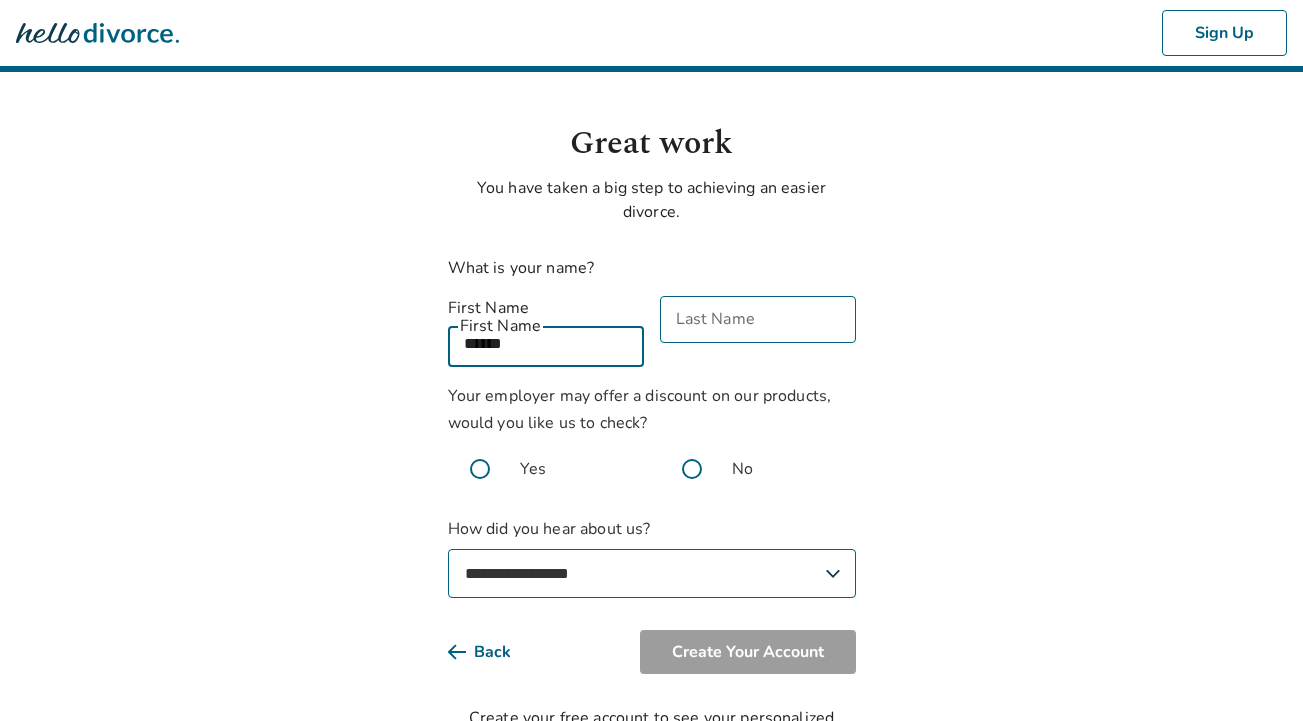 type on "******" 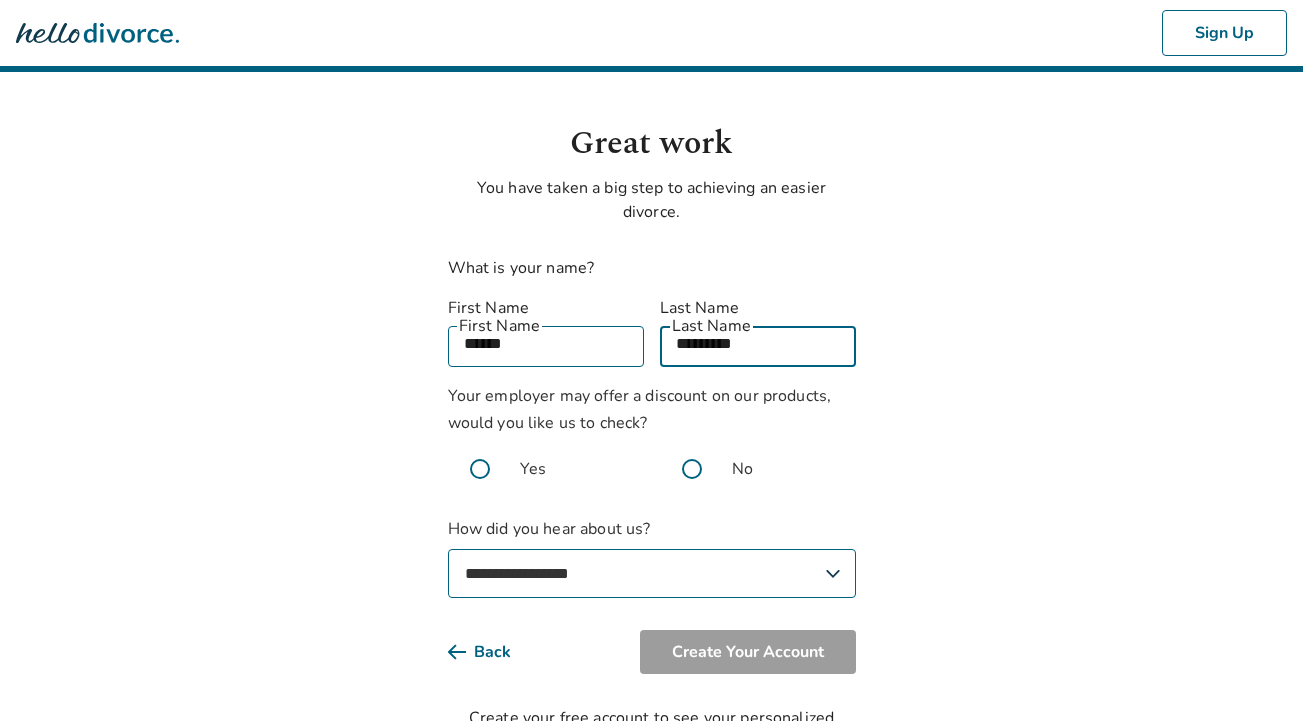 type on "*********" 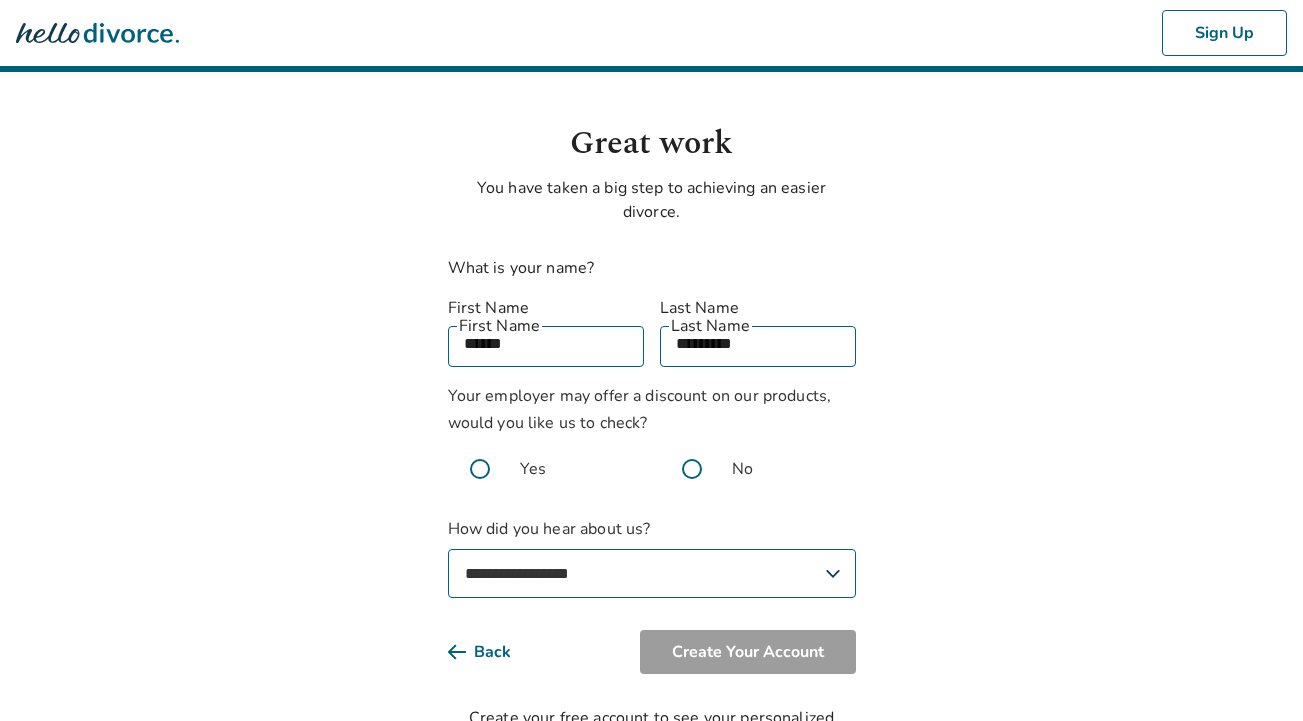 click at bounding box center (480, 469) 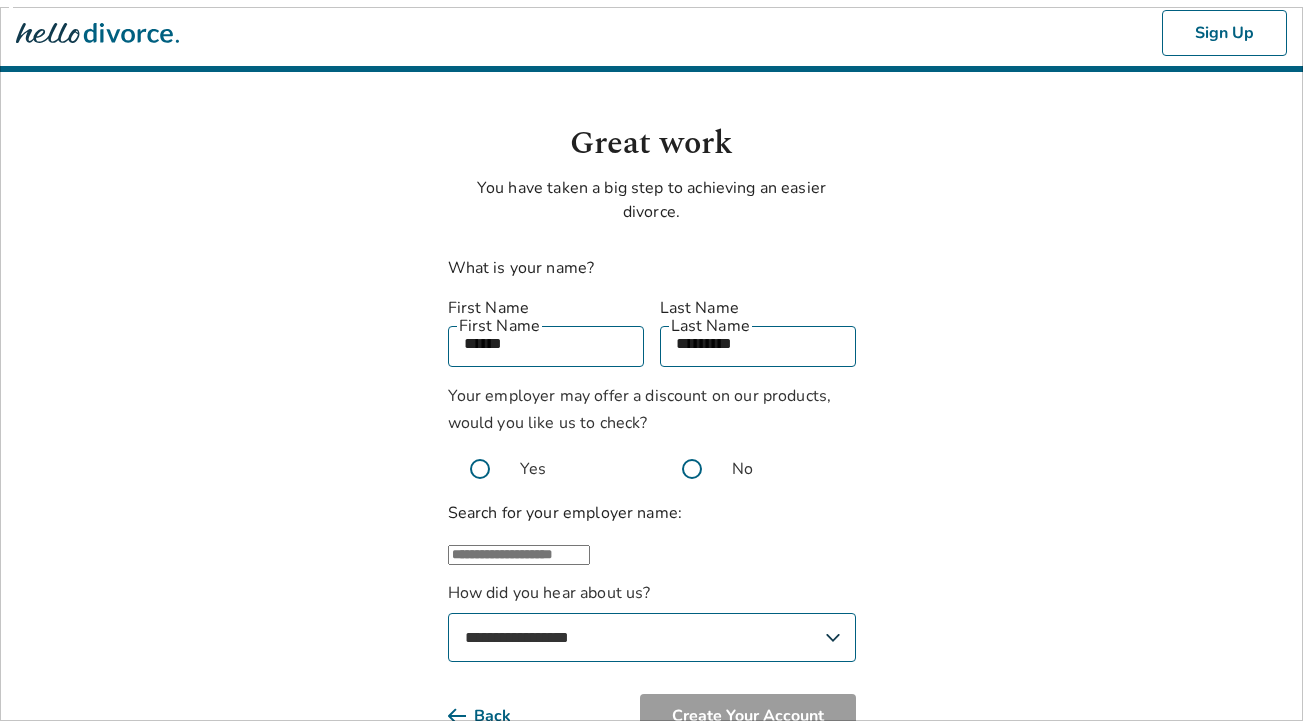 click at bounding box center [519, 555] 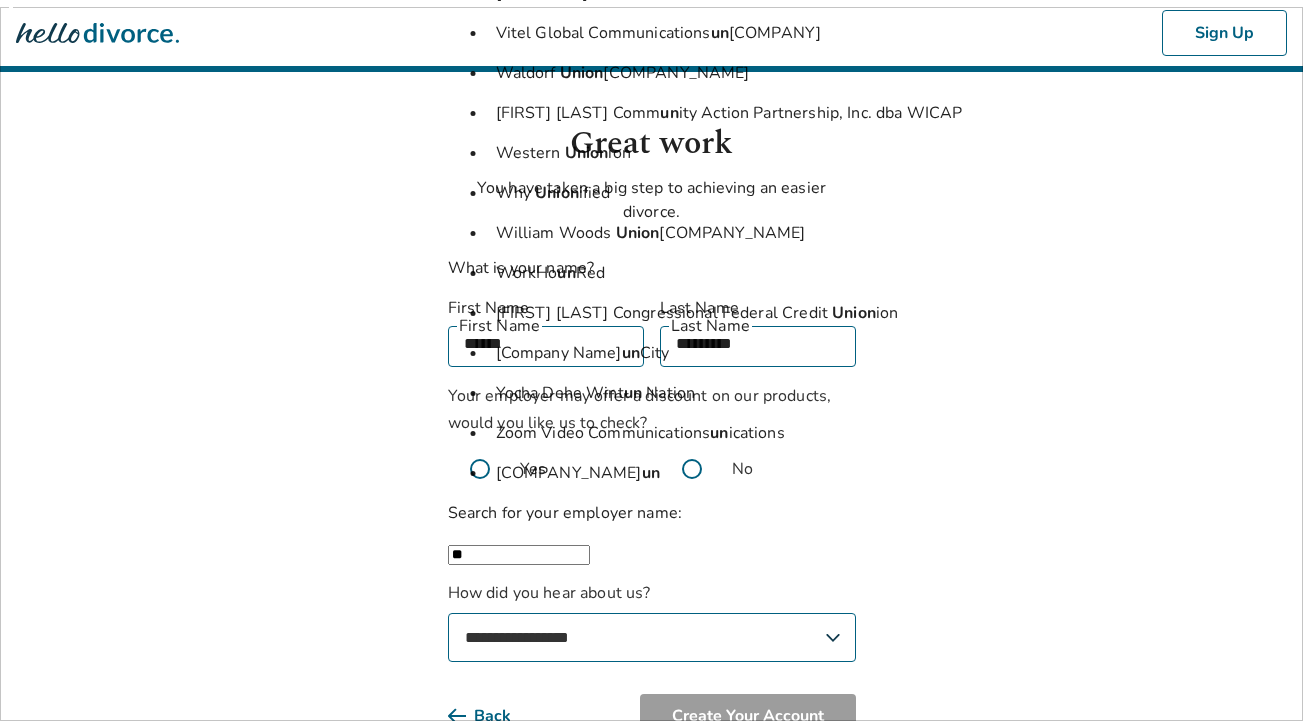type on "*" 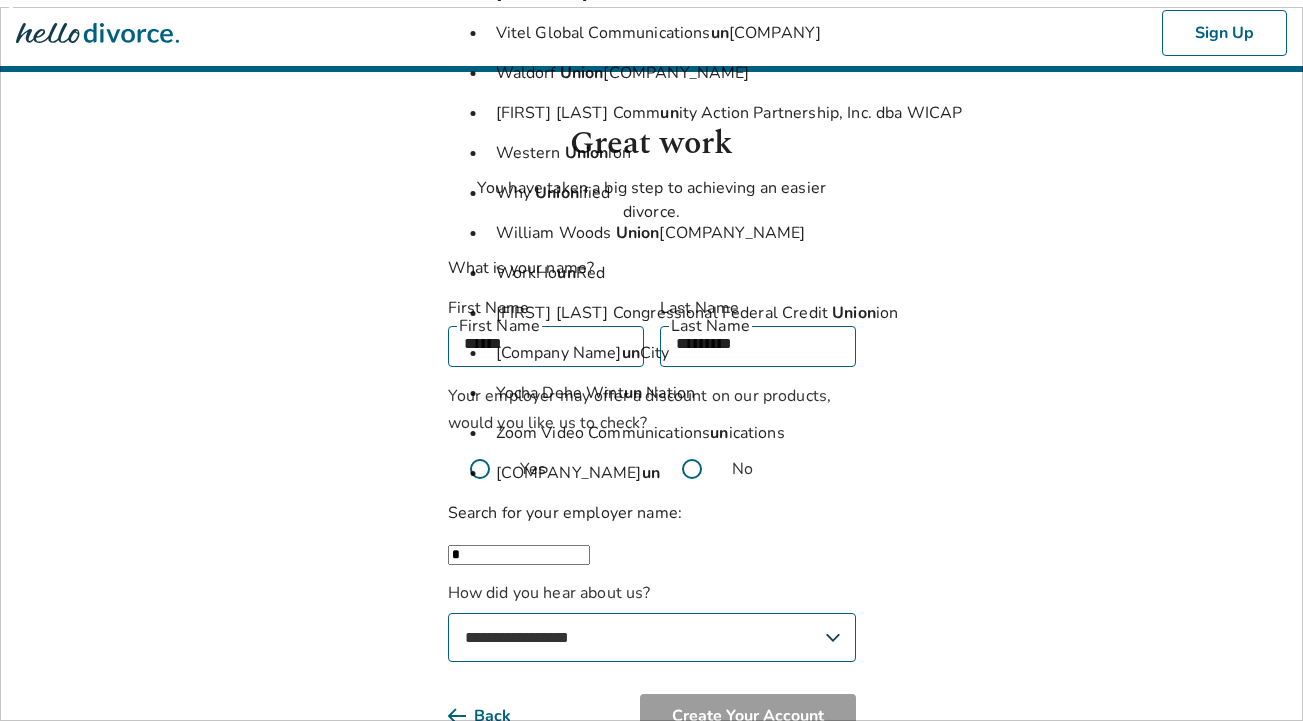 type 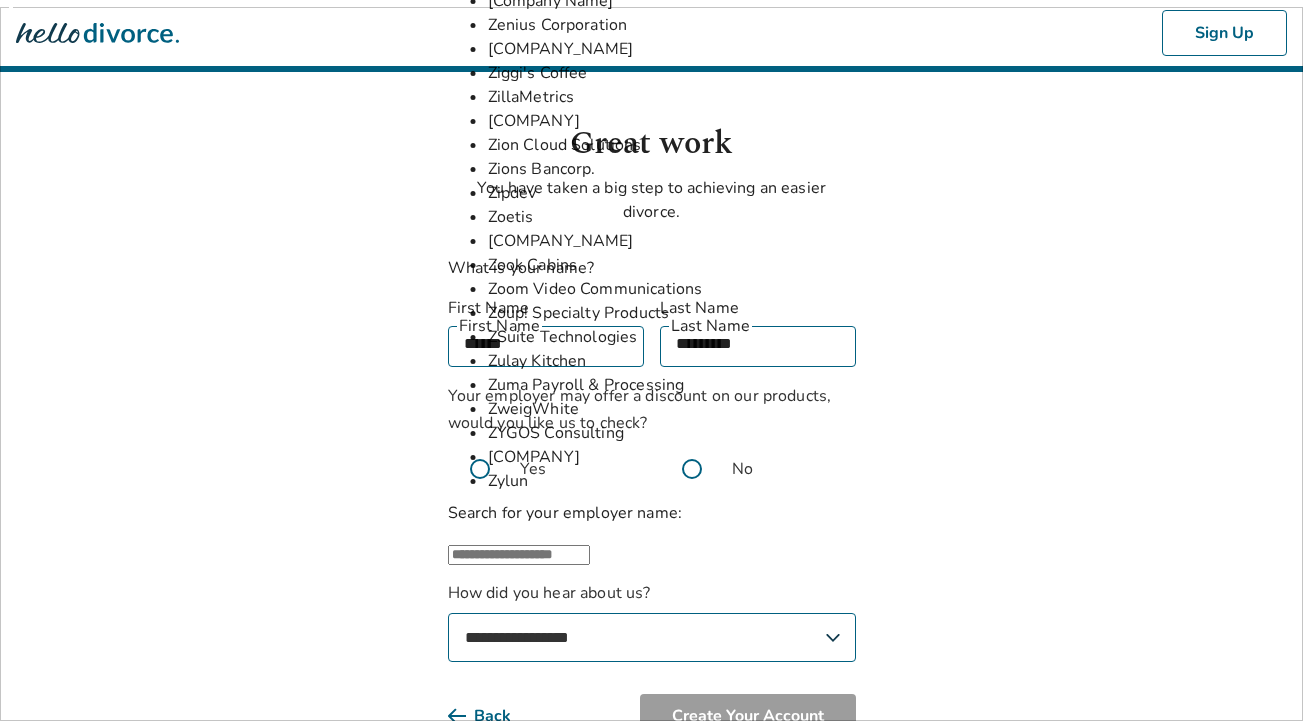 click on "Sign Up Great work You have taken a big step to achieving an easier divorce. What is your name? First Name [FIRST] First Name Last Name [LAST] Last Name Your employer may offer a discount on our products, would you like us to check? Yes No Search for your employer name: ​ #1 Garage Door 10 to 1 Public Relations 1031 Crowdfunding 10Pearls 10xTravel 120Water 14 West 1440 149Photos 180 Contractors 1836 Total Commerce 1905 New Media 1st Choice Construction Management 1st Class Real Estate 1upHealth 20four7VA 20North 24 Seven 24HourNurse Staffing 26FIVE GLOBAL LAB 27Global 2am.tech 2PL Advisors 2X 3 Media Web 3 Reasons Consulting 360 Advanced 360 DEGREE CLOUD TECHNOLOGIES 360 Immigration Law Group 360 Talent Avenue 365 Labs 365 Retail Markets 3C Industries 3M 3M Company 4 Pillar Funding 44i 49er Communications 4D Global 5 Points Property Management 51Blocks 540.co 58 Foundations 5Boys Apparel 5by5 5iron Cyber 5Strands Affordable Testing 6sense 7 Clans Casino 72SOLD 7Factor Software 8020REI 8bitcreative A-LIGN" at bounding box center (651, 409) 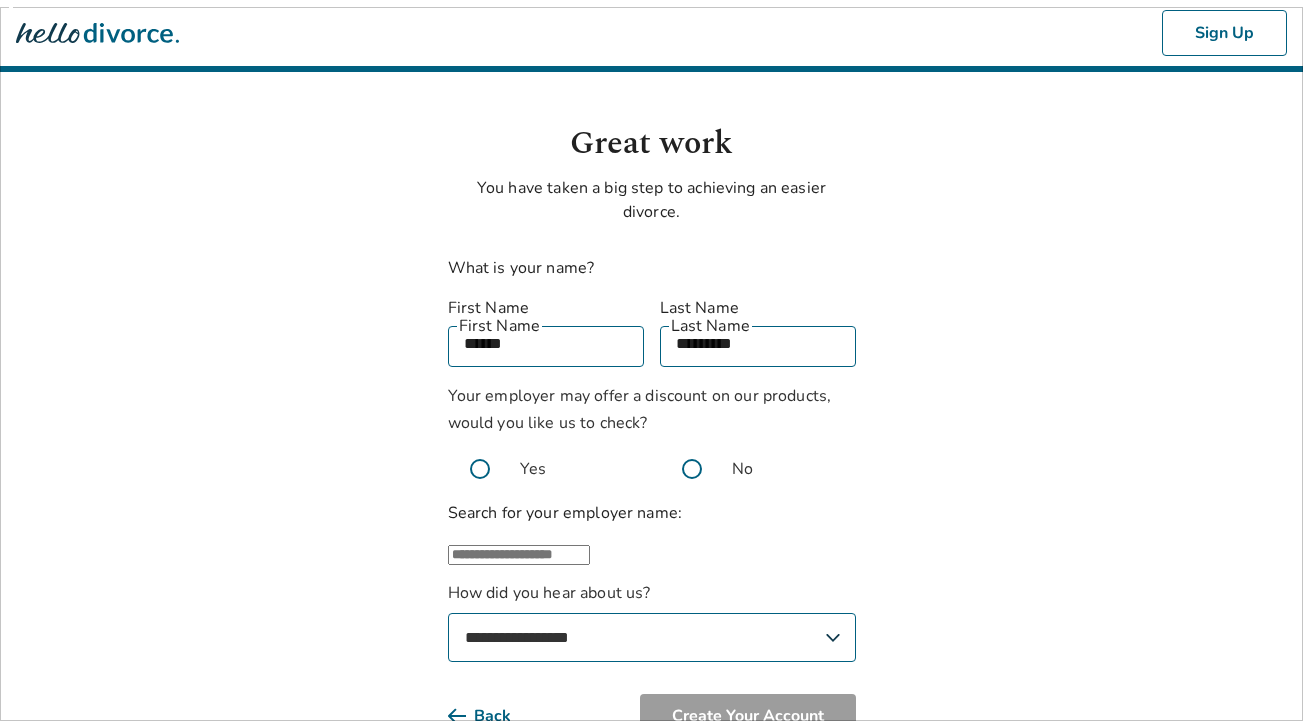 click at bounding box center [692, 469] 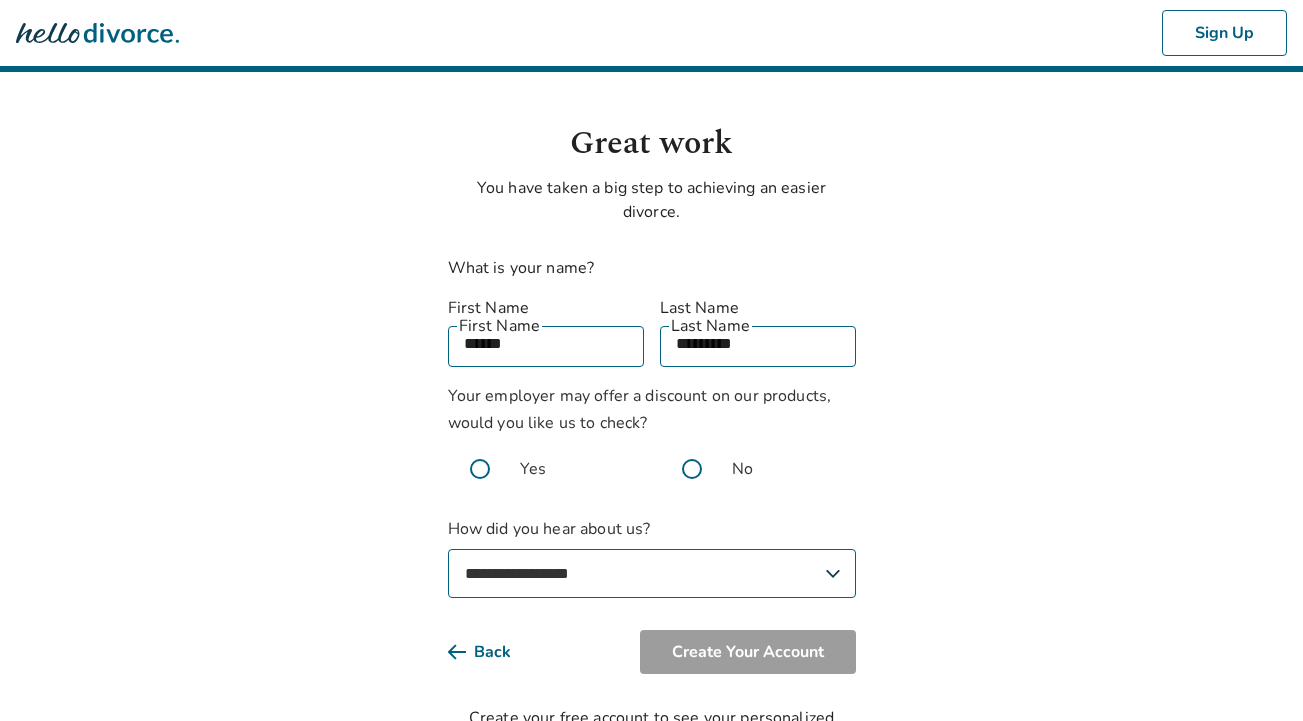 click on "**********" at bounding box center [652, 573] 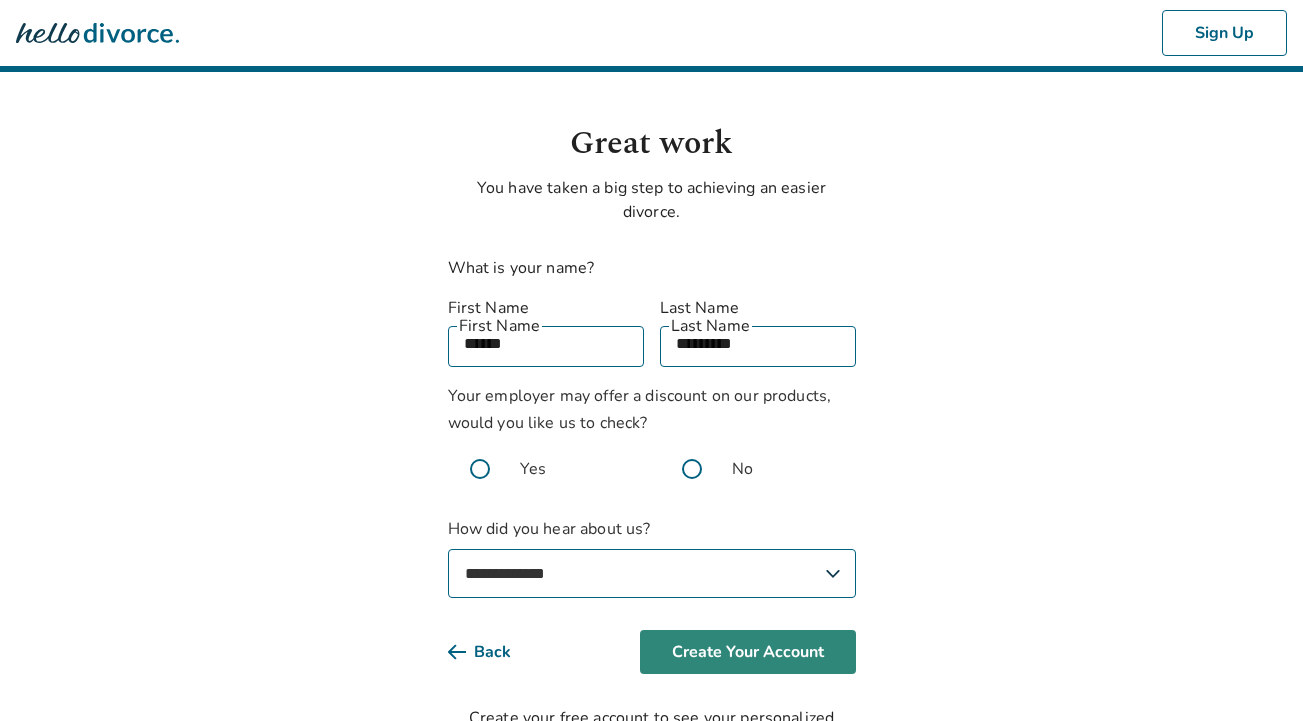 click on "Create Your Account" at bounding box center (748, 652) 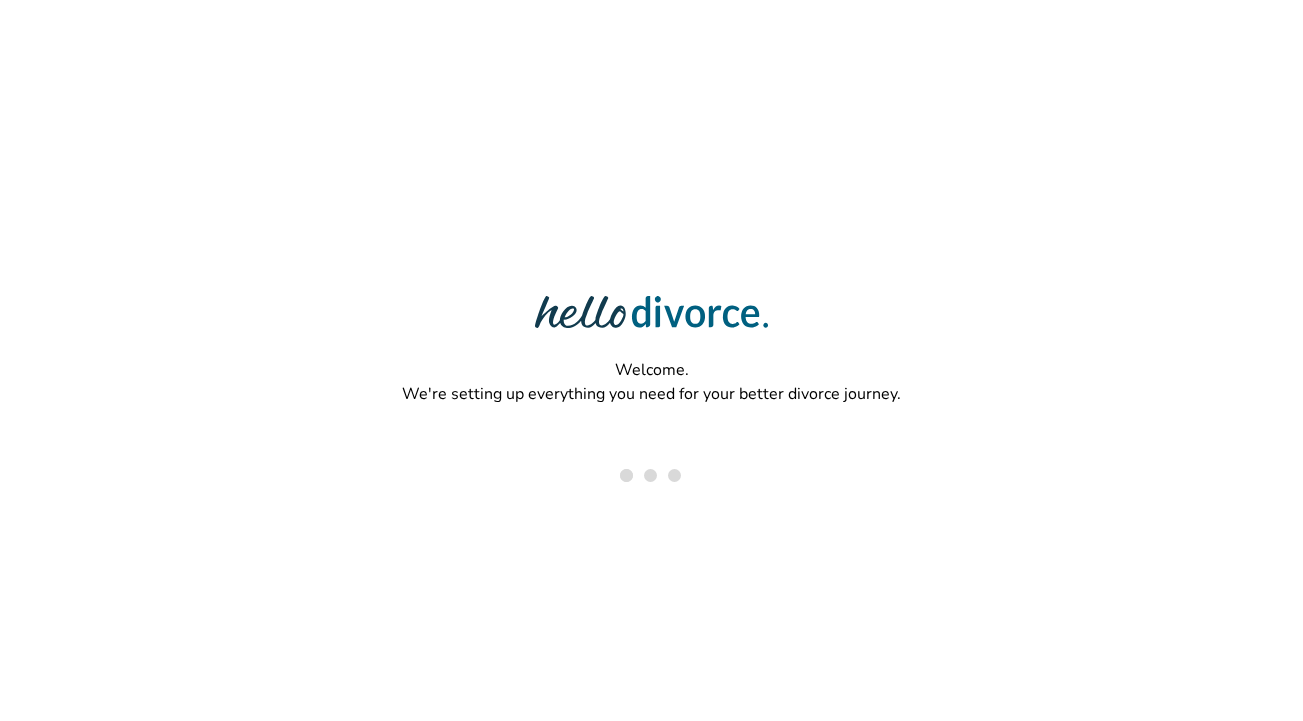 scroll, scrollTop: 0, scrollLeft: 0, axis: both 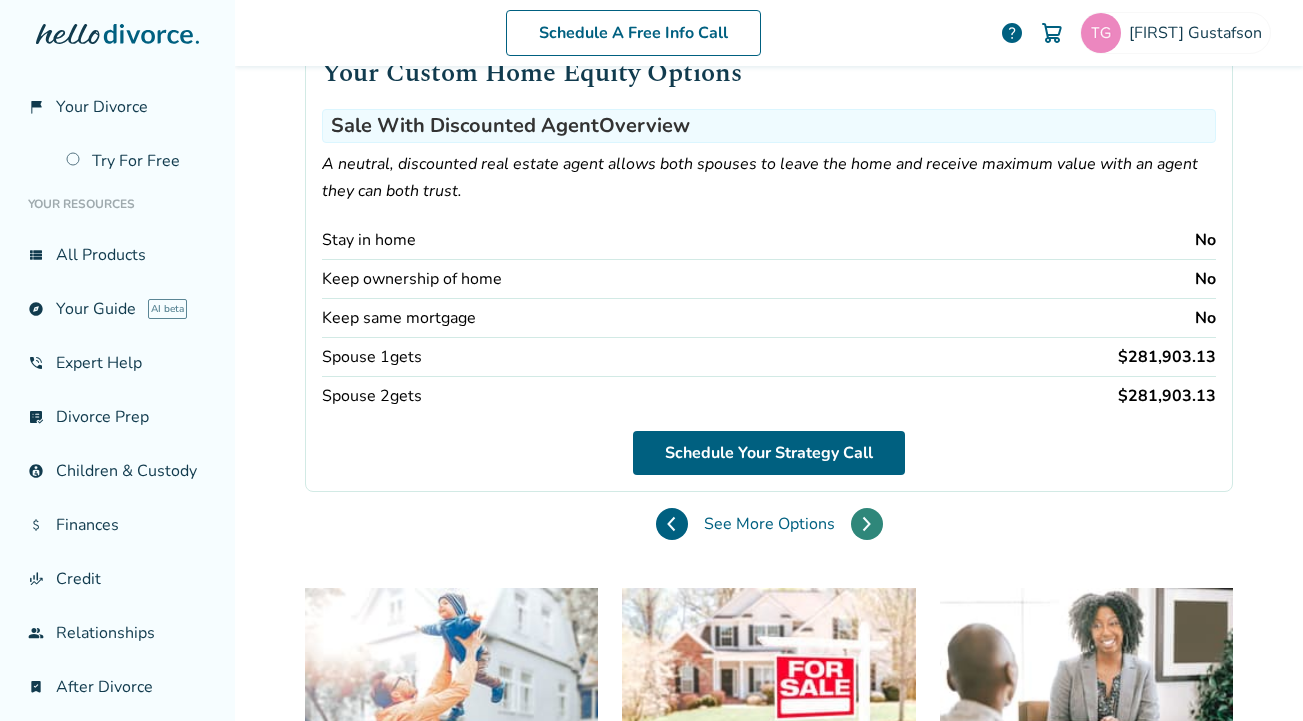 click 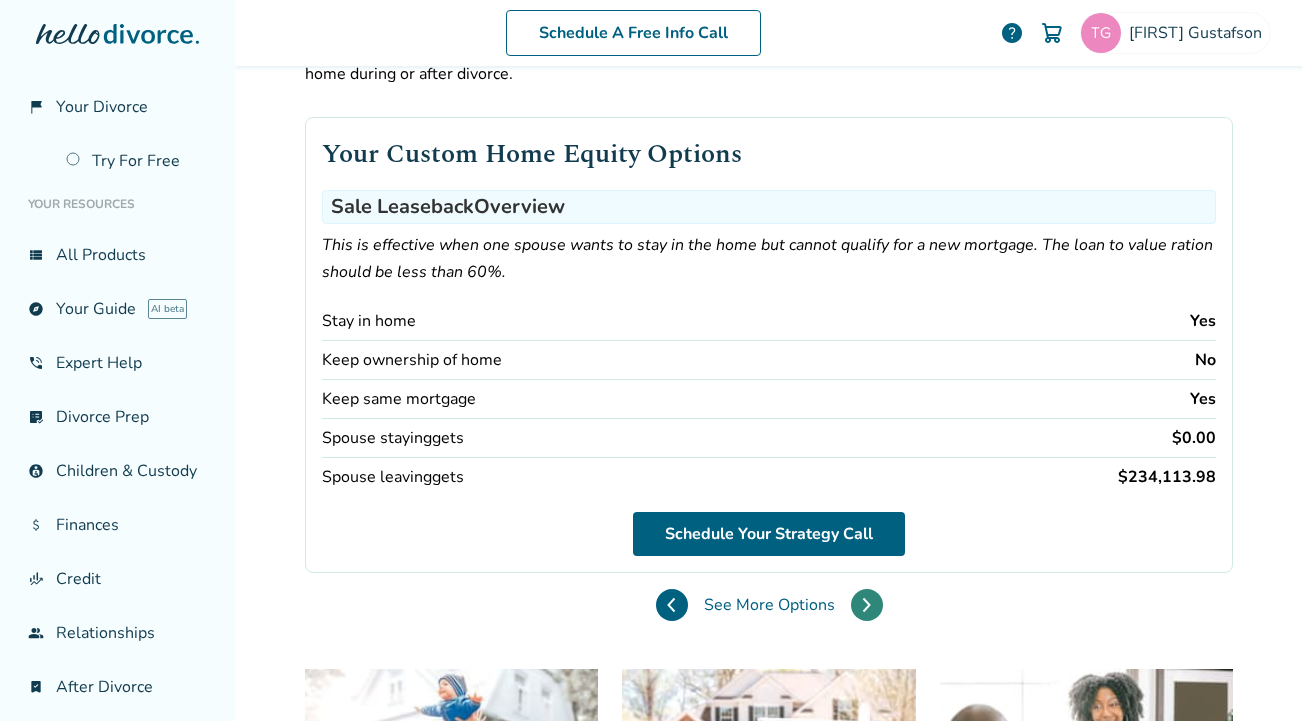 scroll, scrollTop: 108, scrollLeft: 0, axis: vertical 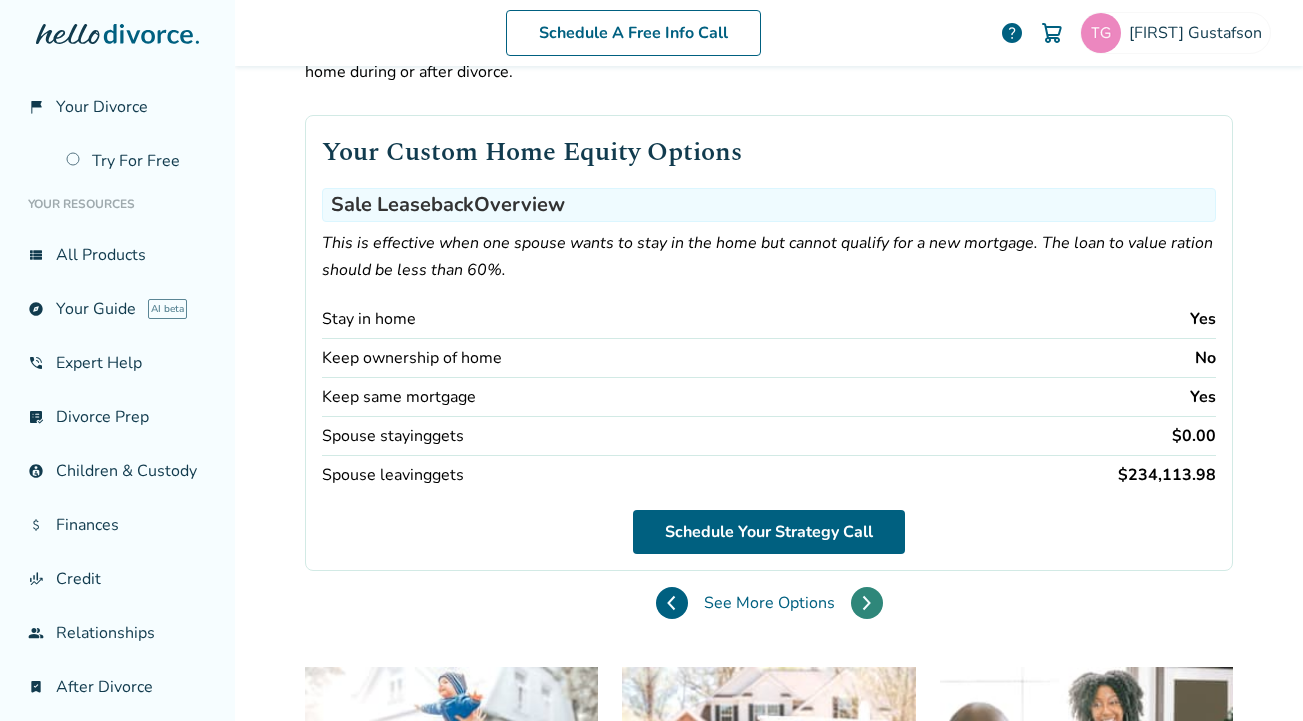 click 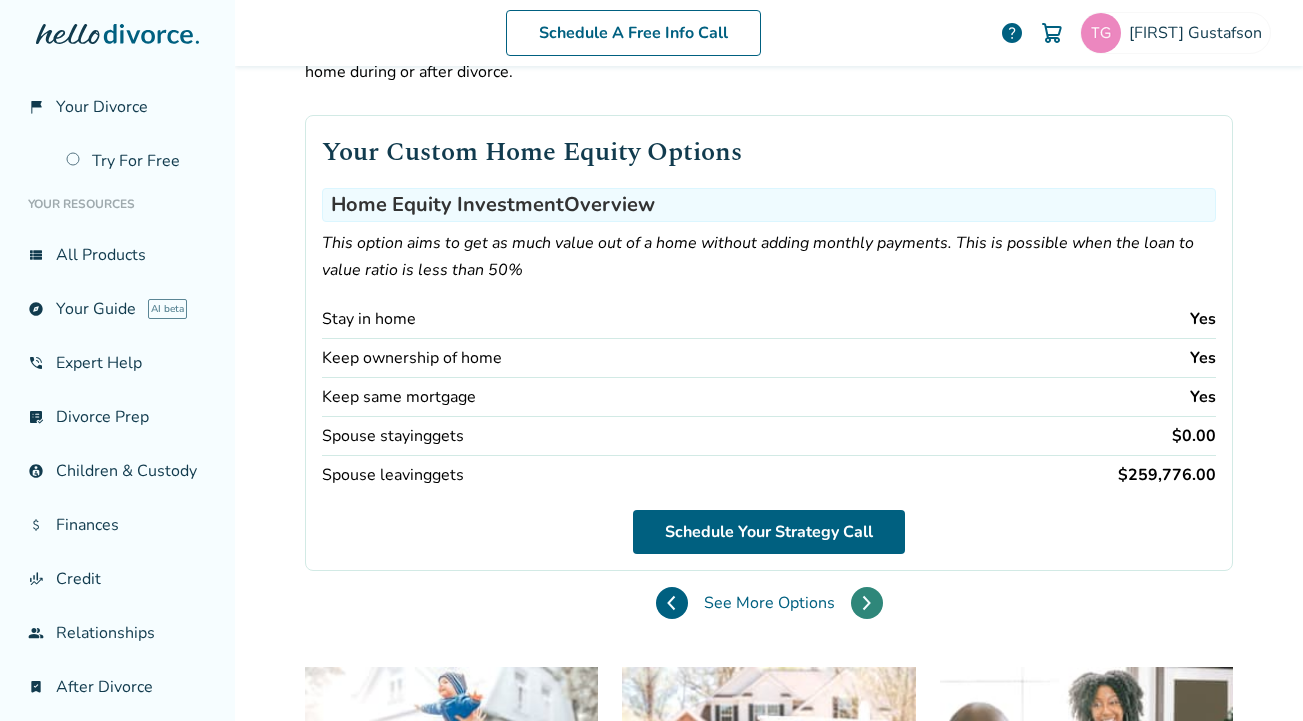 click 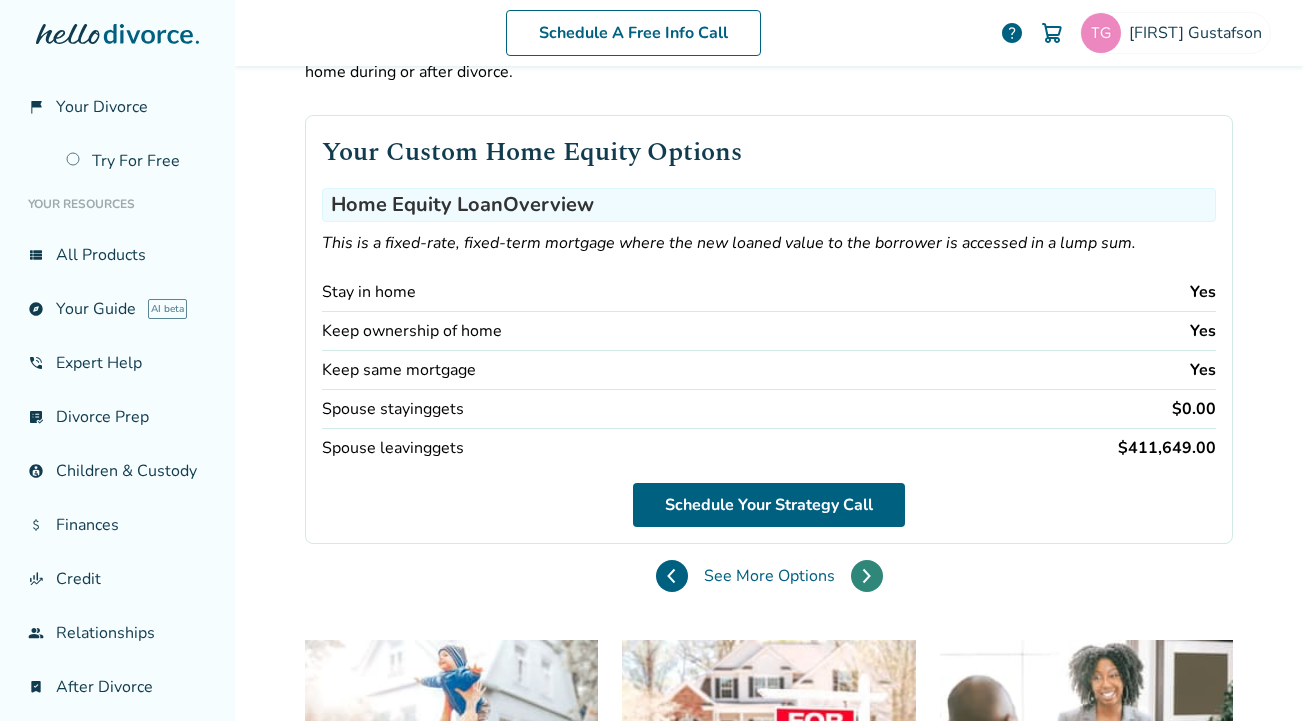 click 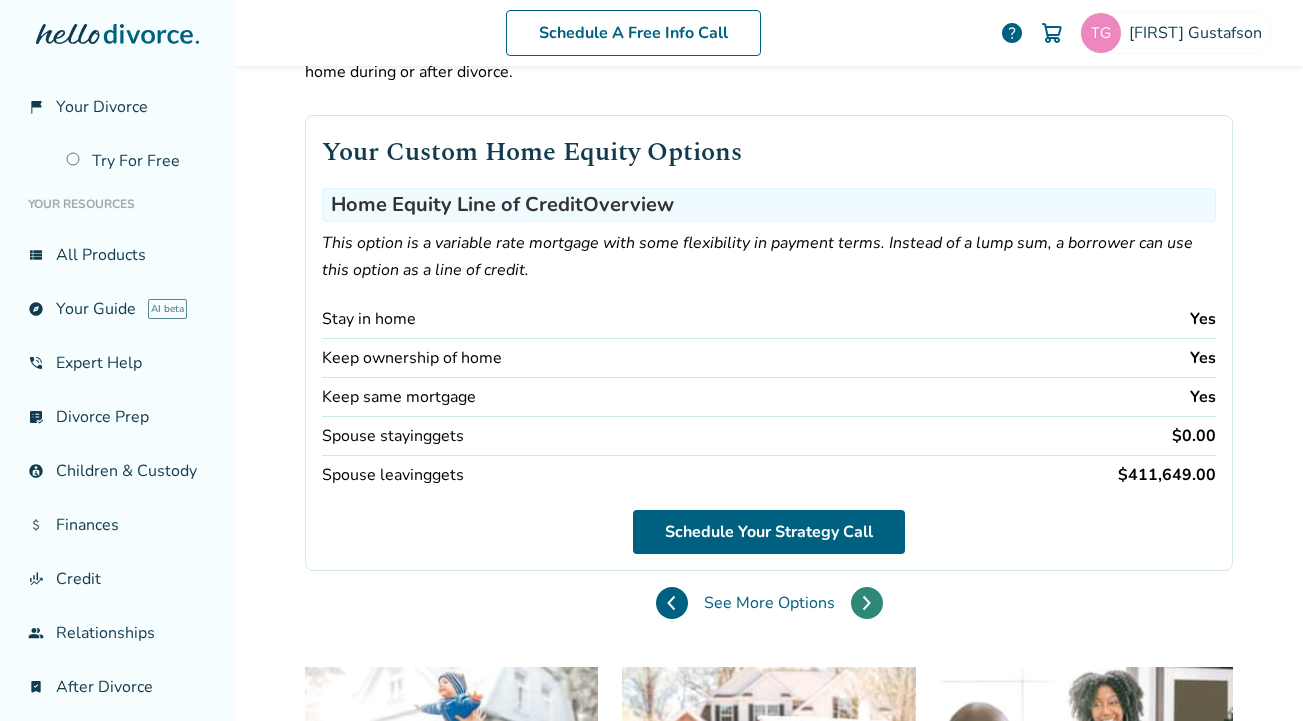 click at bounding box center (867, 603) 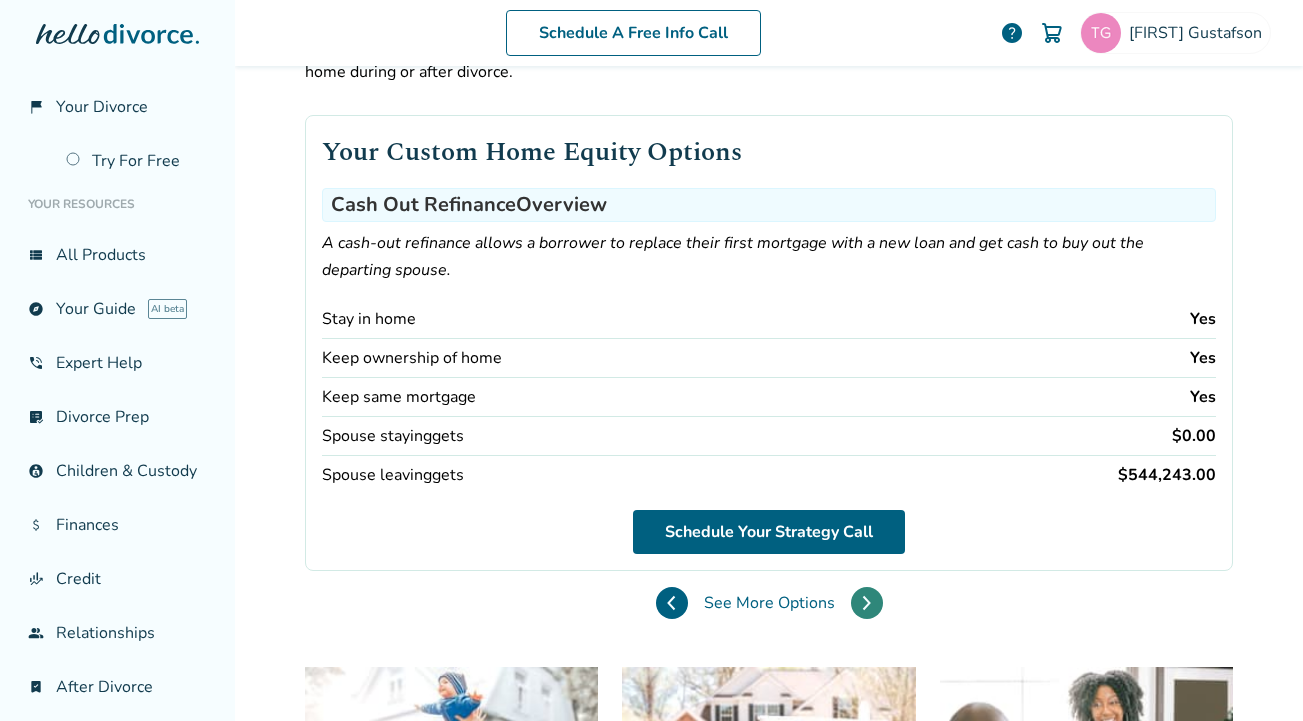 click at bounding box center (867, 603) 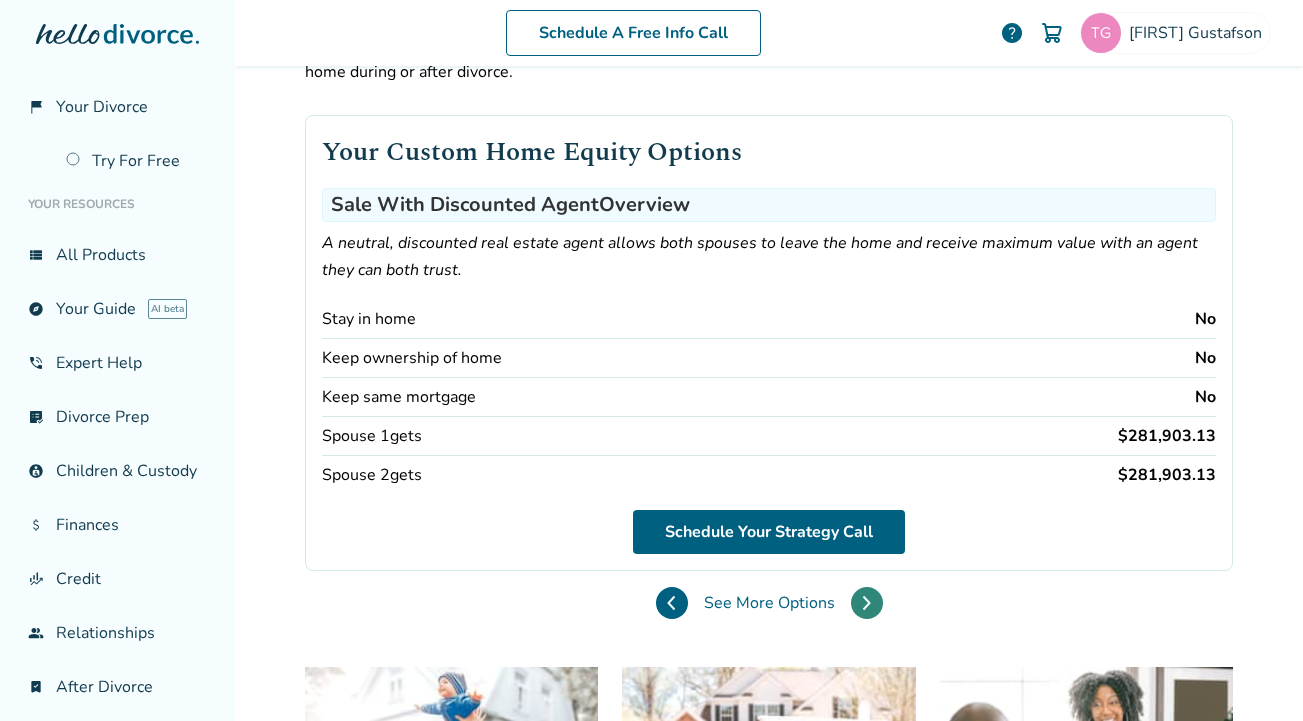 click at bounding box center [867, 603] 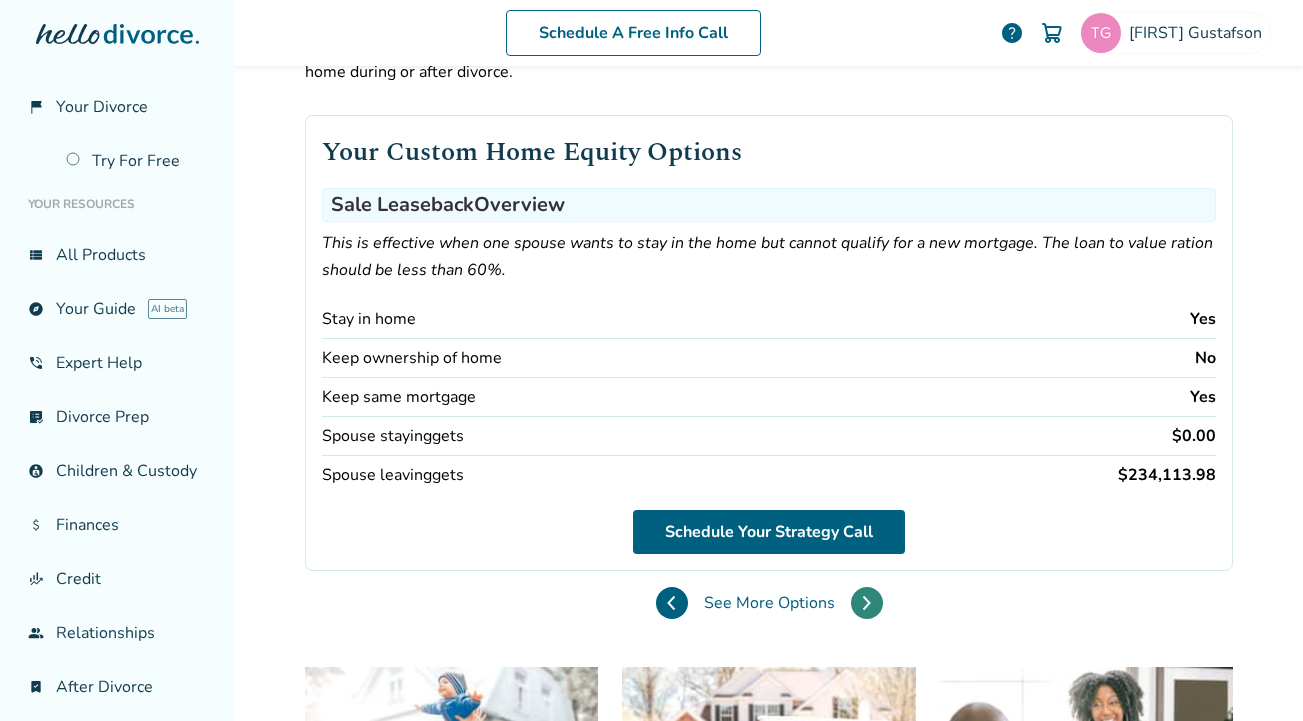 click at bounding box center [867, 603] 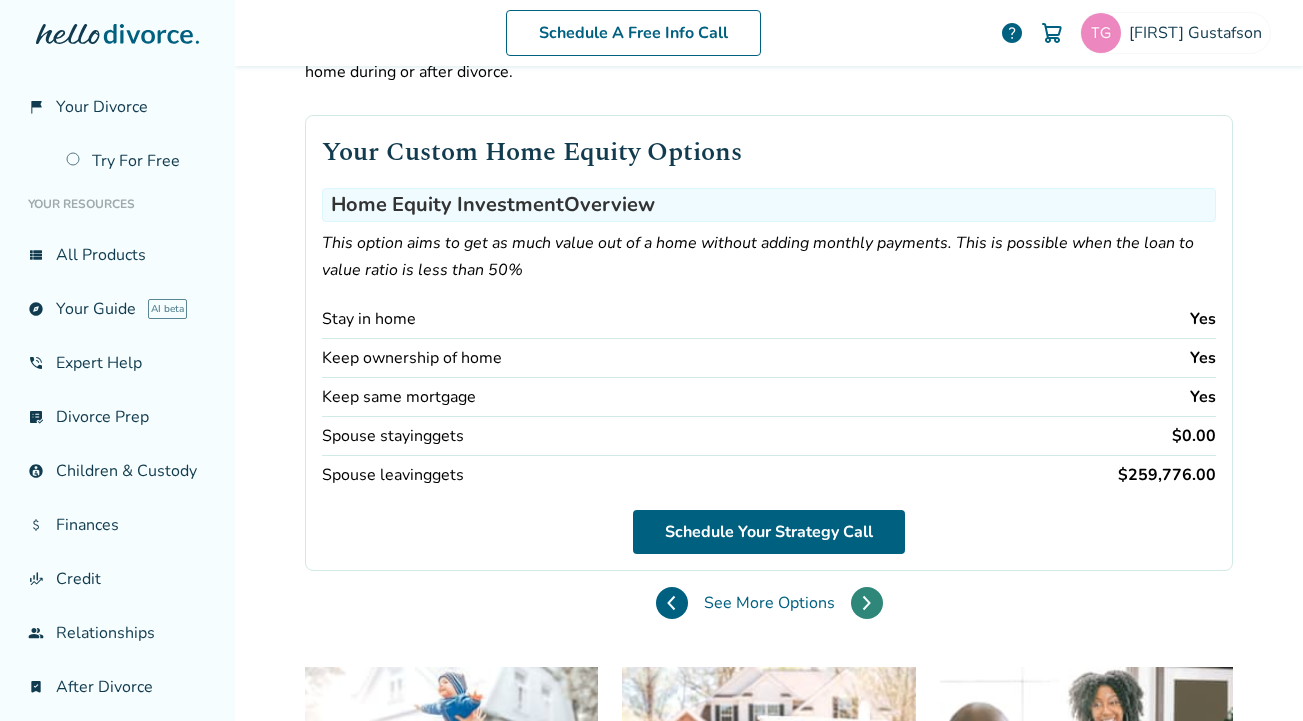 click at bounding box center [867, 603] 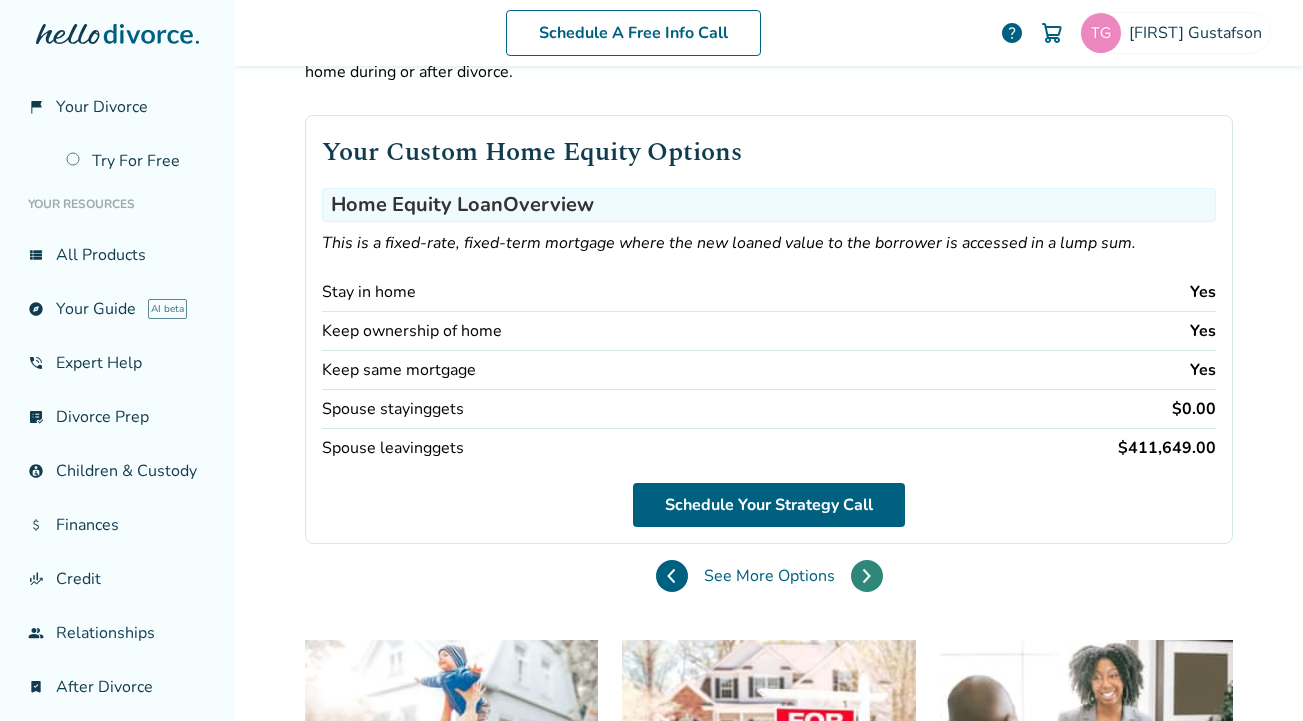 click on "Your Custom Home Equity Options Home Equity Loan  Overview This is a fixed-rate, fixed-term mortgage where the new loaned value to the borrower is accessed in a lump sum. Stay in home Yes Keep ownership of home Yes Keep same mortgage Yes Spouse staying  gets $0.00 Spouse leaving  gets $[AMOUNT]" at bounding box center (769, 345) 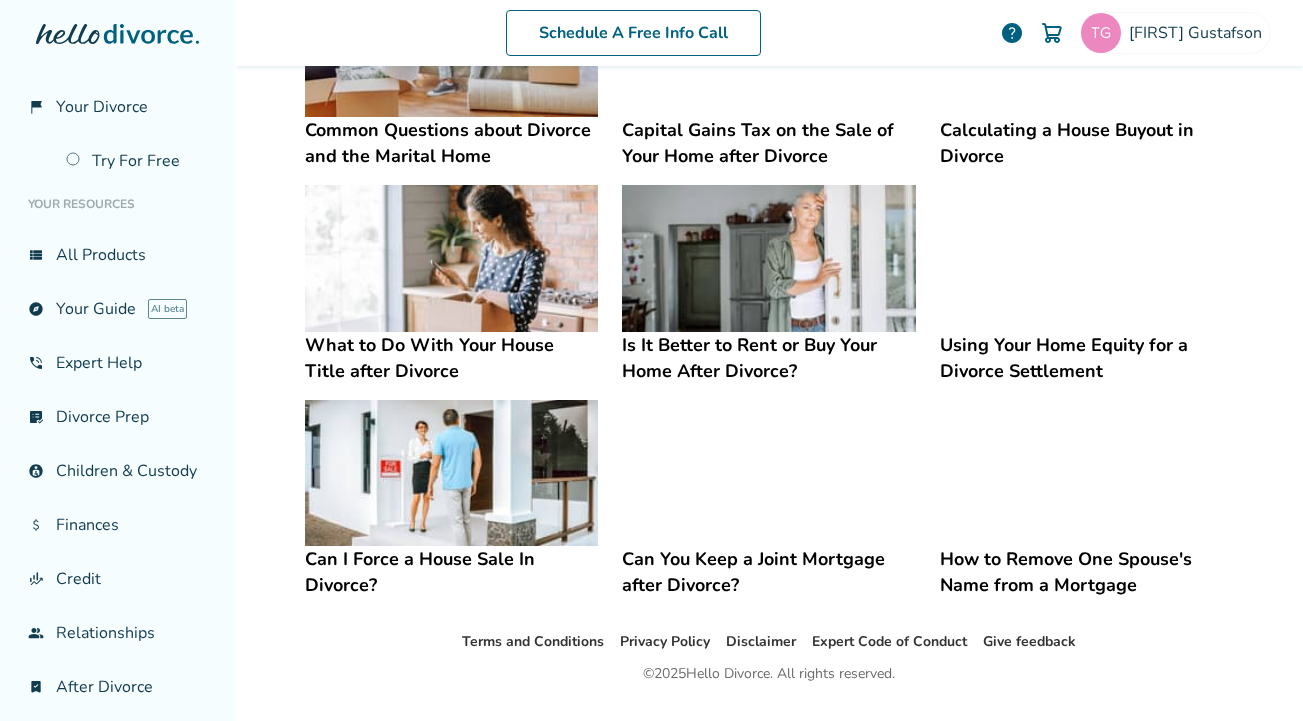 scroll, scrollTop: 1029, scrollLeft: 0, axis: vertical 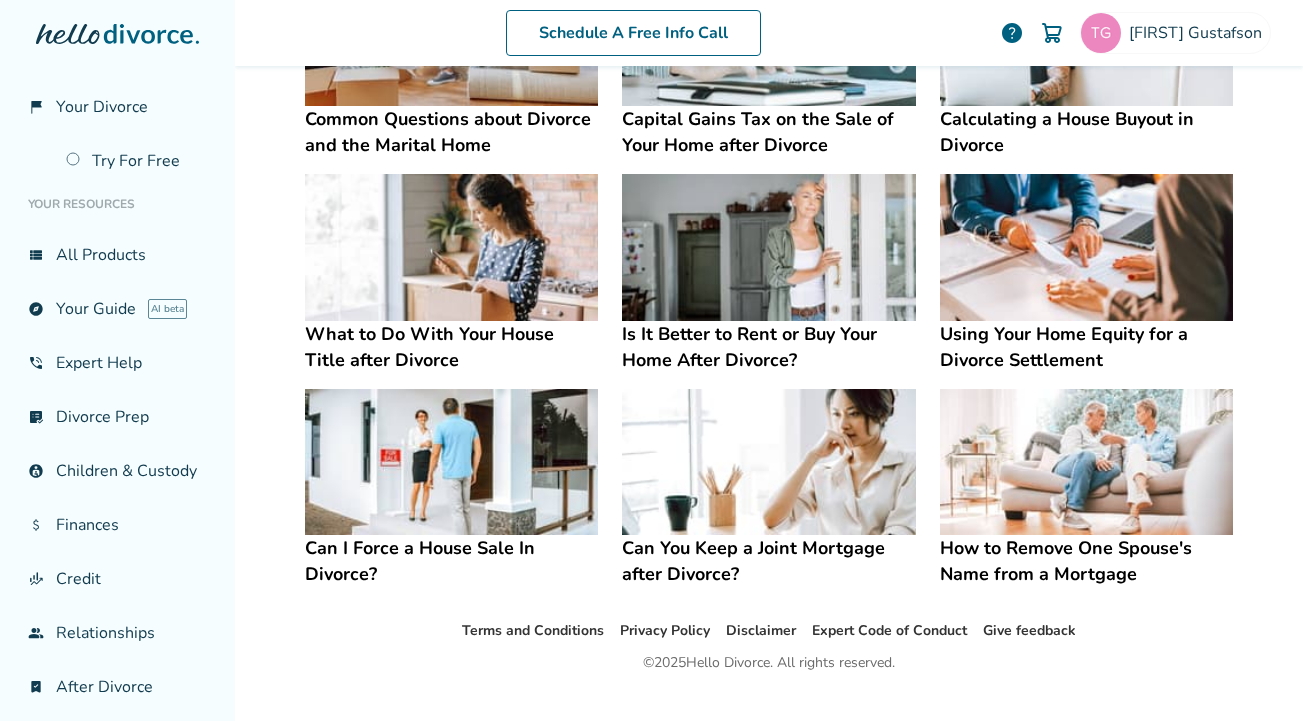 click on "Can I Force a House Sale In Divorce?" at bounding box center (451, 561) 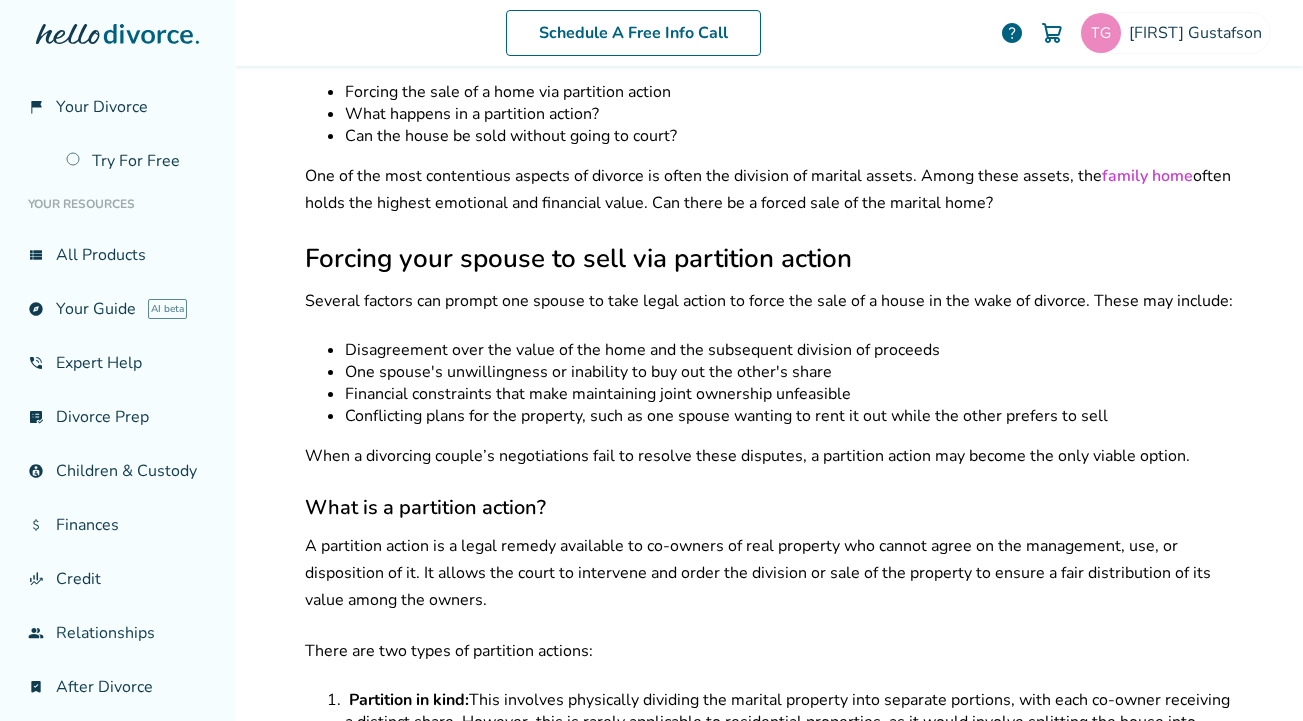 scroll, scrollTop: 0, scrollLeft: 0, axis: both 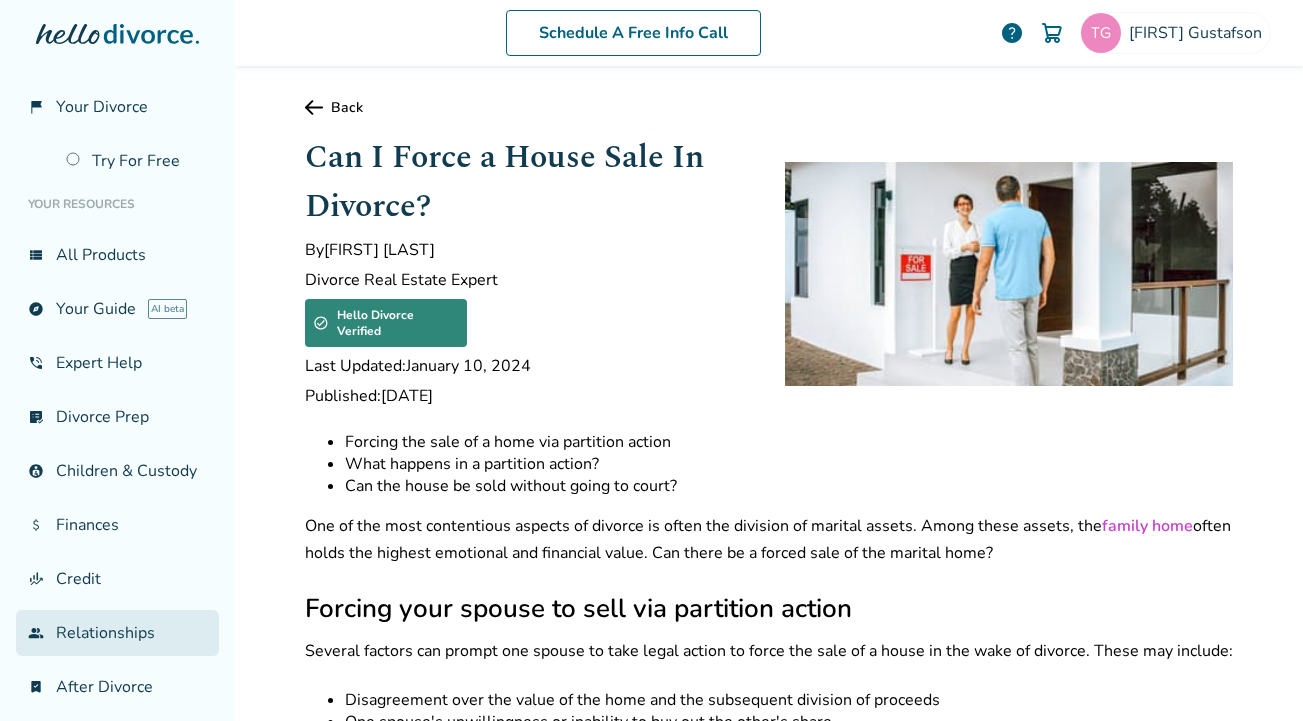 click on "group Relationships" at bounding box center (117, 633) 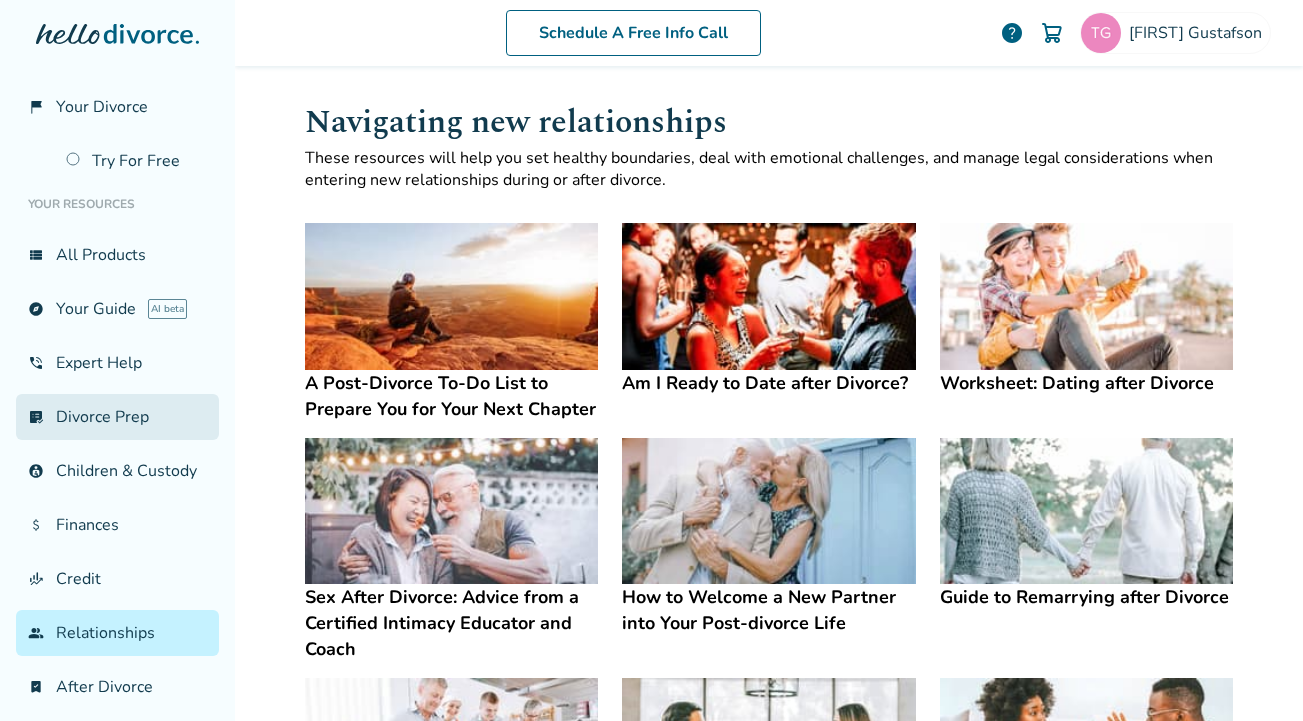 click on "list_alt_check Divorce Prep" at bounding box center [117, 417] 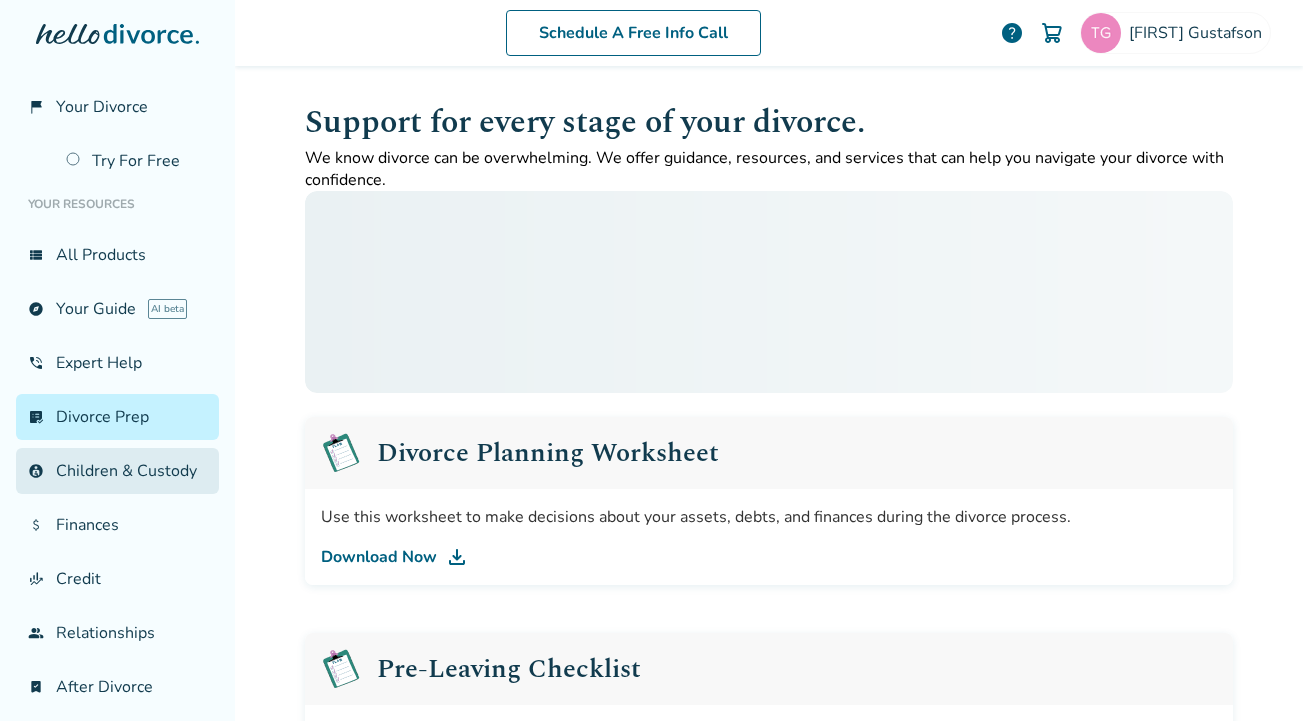 click on "account_child Children & Custody" at bounding box center (117, 471) 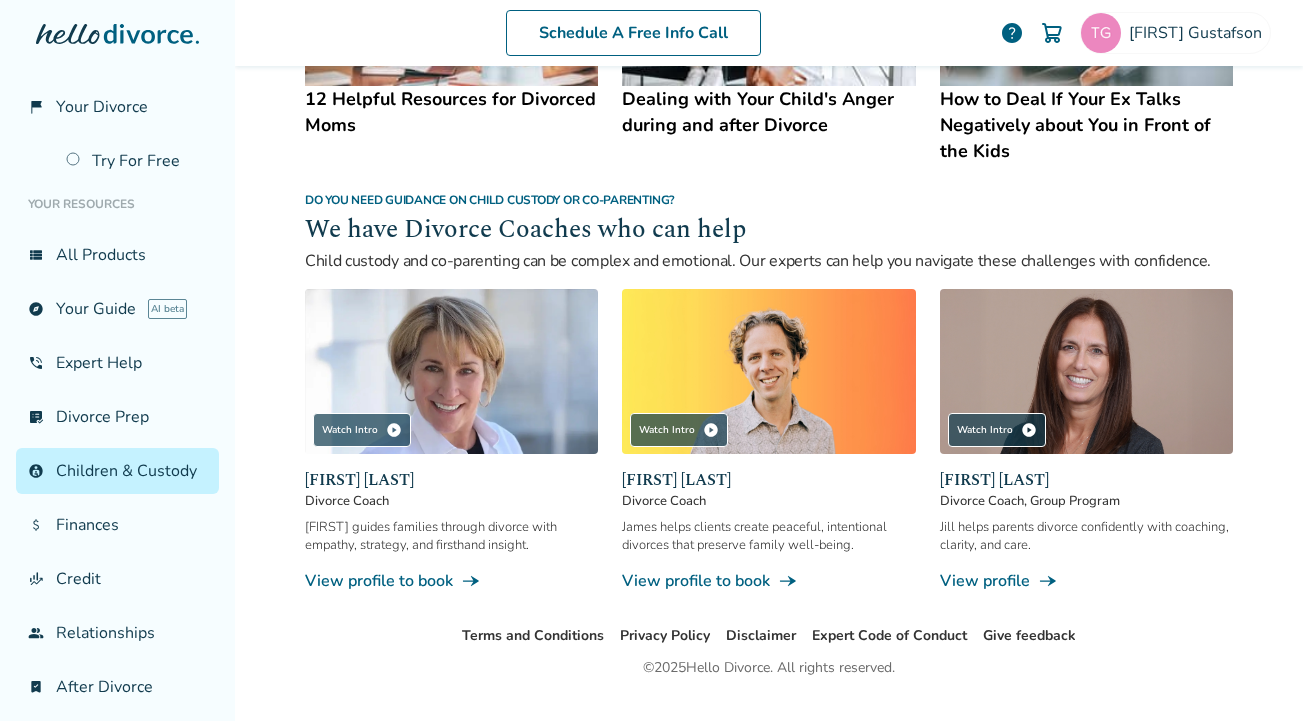 scroll, scrollTop: 1046, scrollLeft: 0, axis: vertical 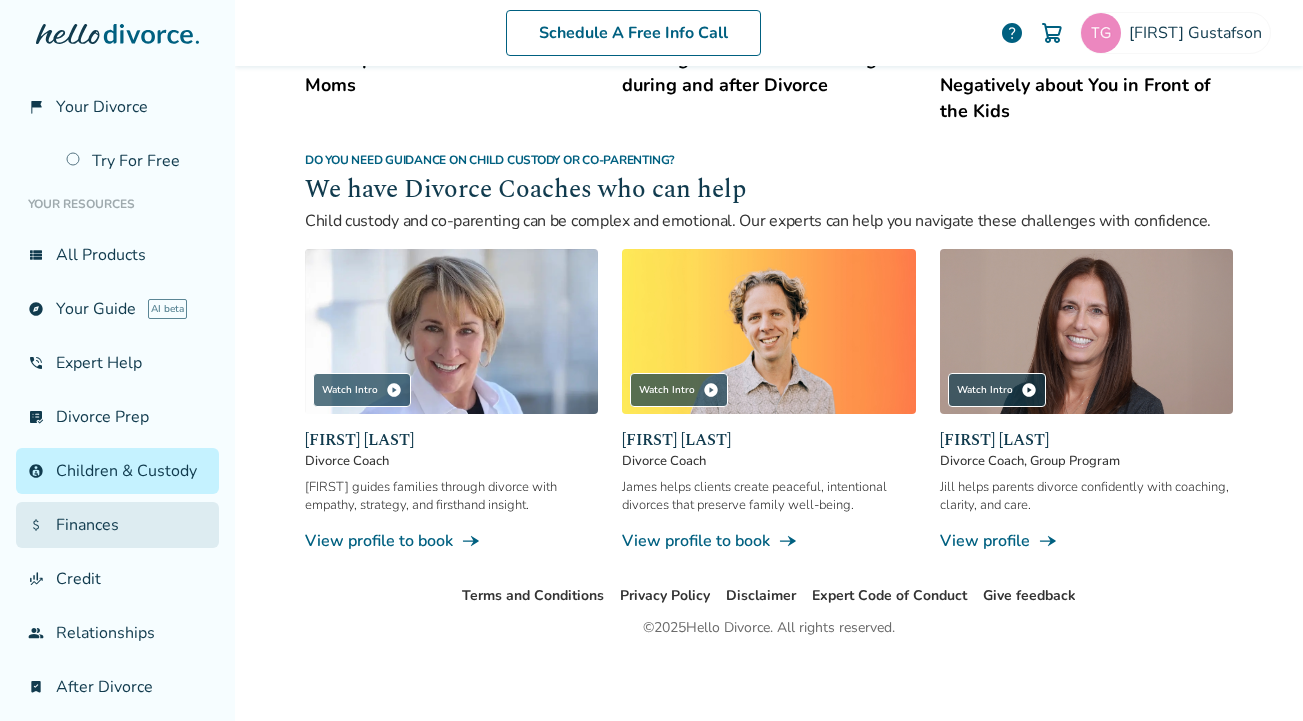 click on "attach_money Finances" at bounding box center (117, 525) 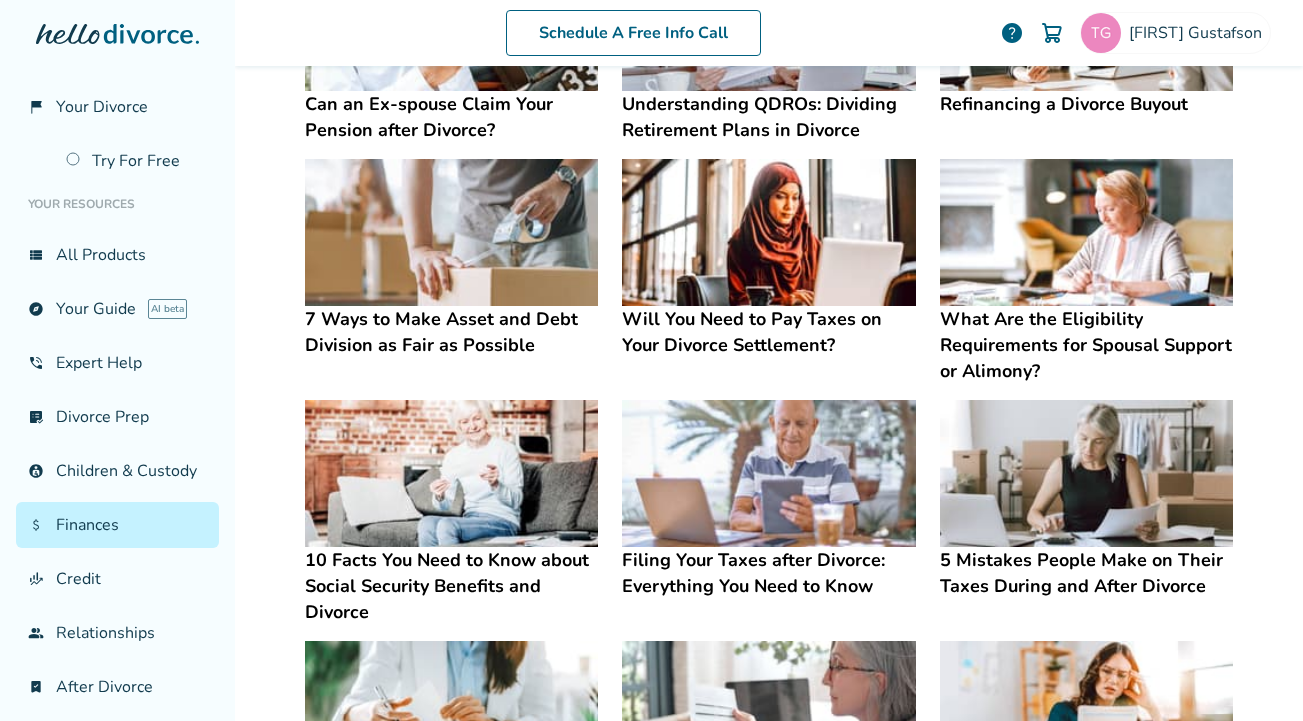 scroll, scrollTop: 542, scrollLeft: 0, axis: vertical 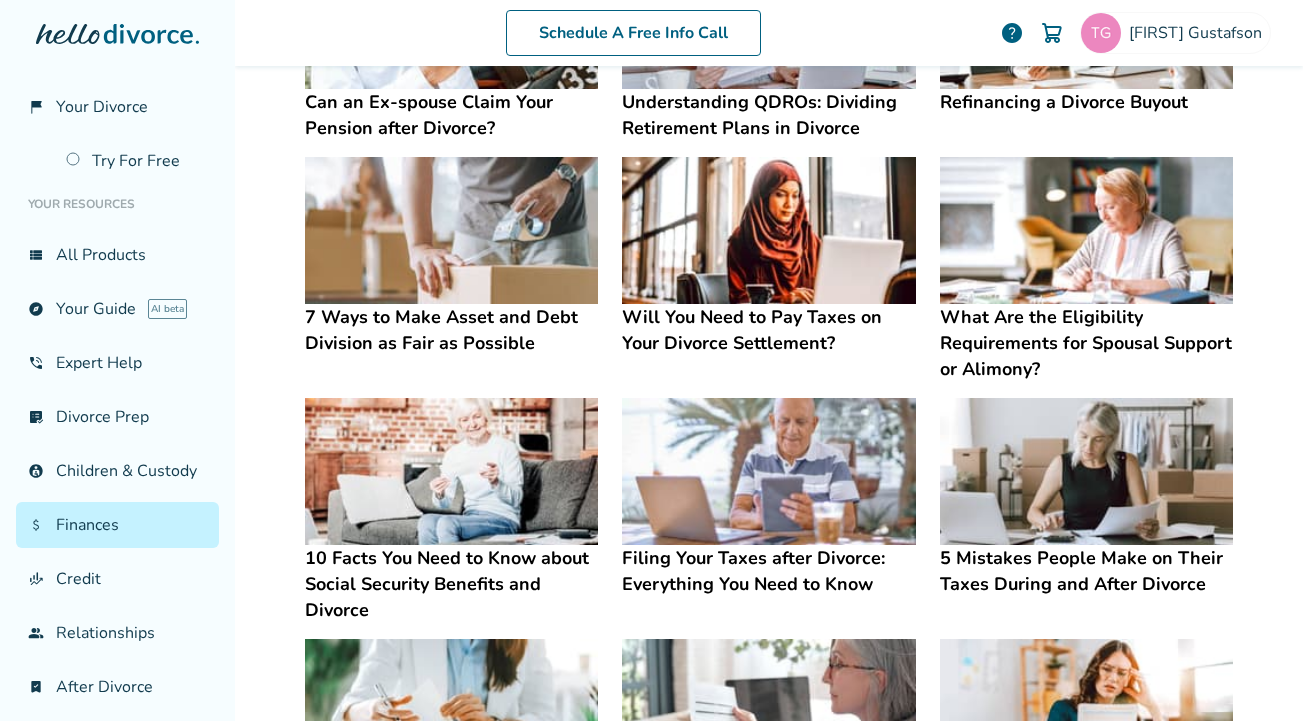 click on "What Are the Eligibility Requirements for Spousal Support or Alimony?" at bounding box center (1086, 343) 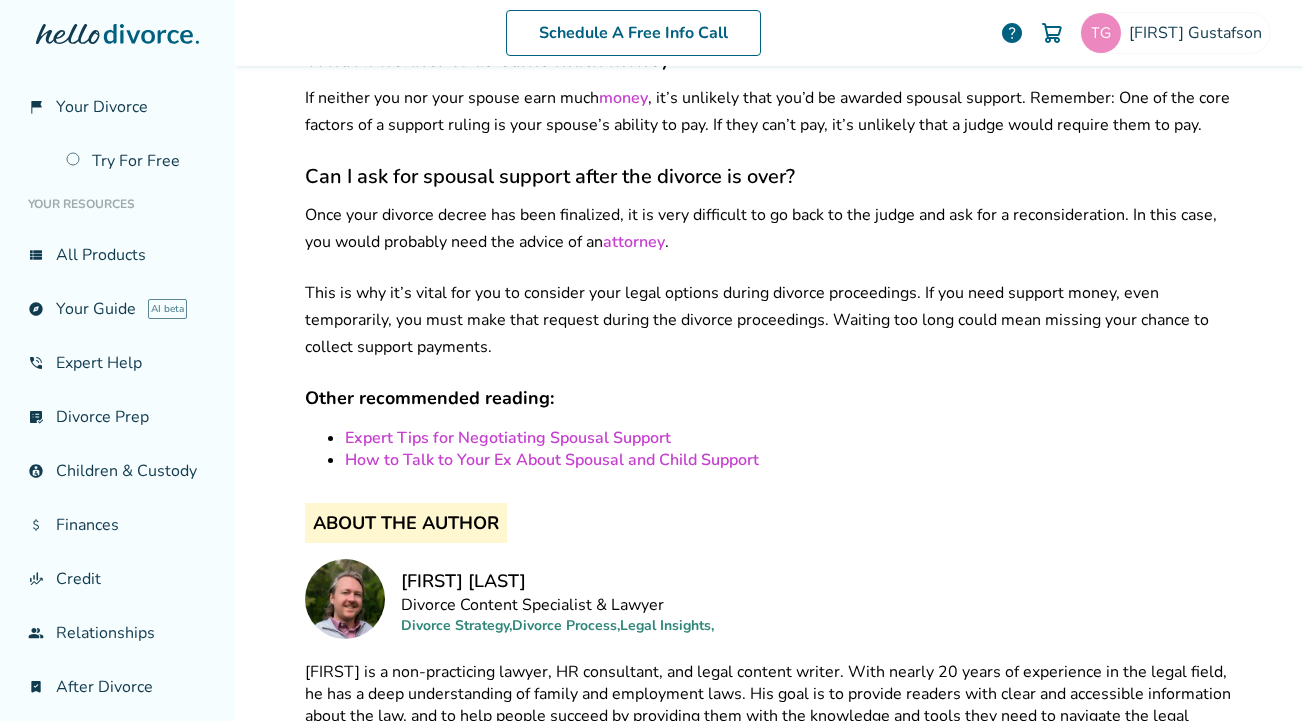 scroll, scrollTop: 3600, scrollLeft: 0, axis: vertical 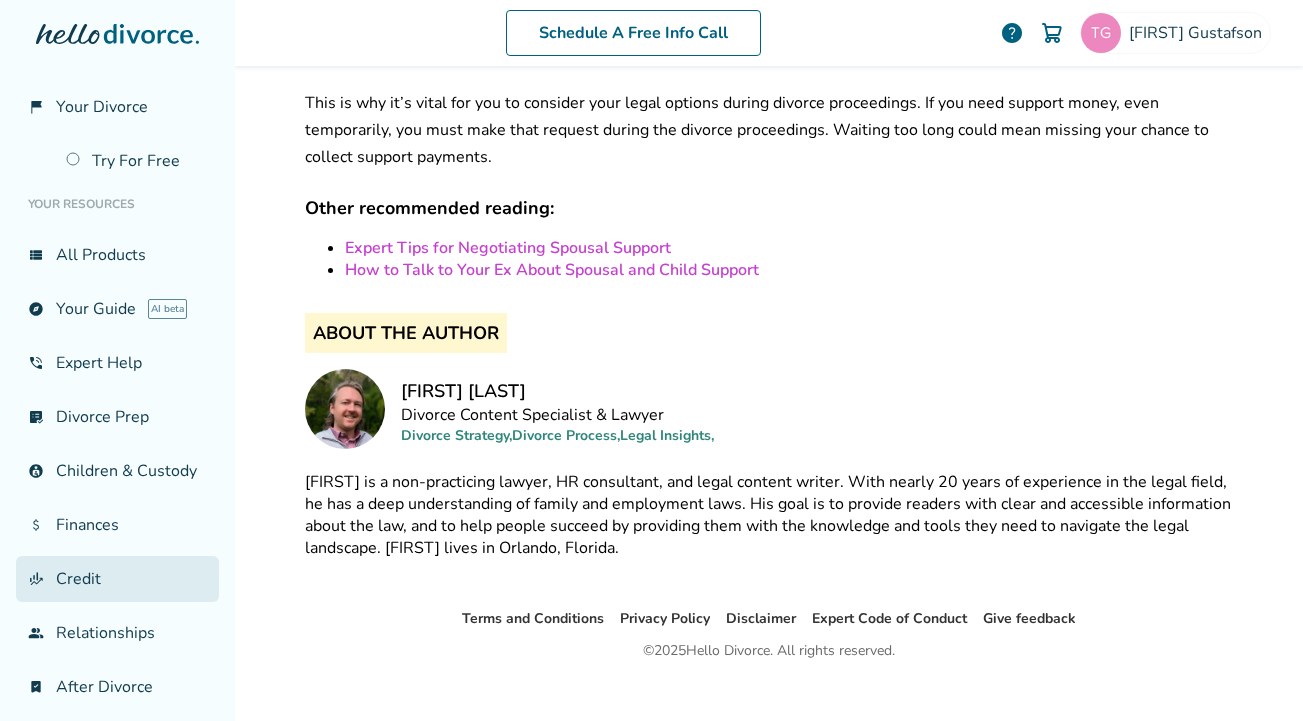 click on "finance_mode Credit" at bounding box center [117, 579] 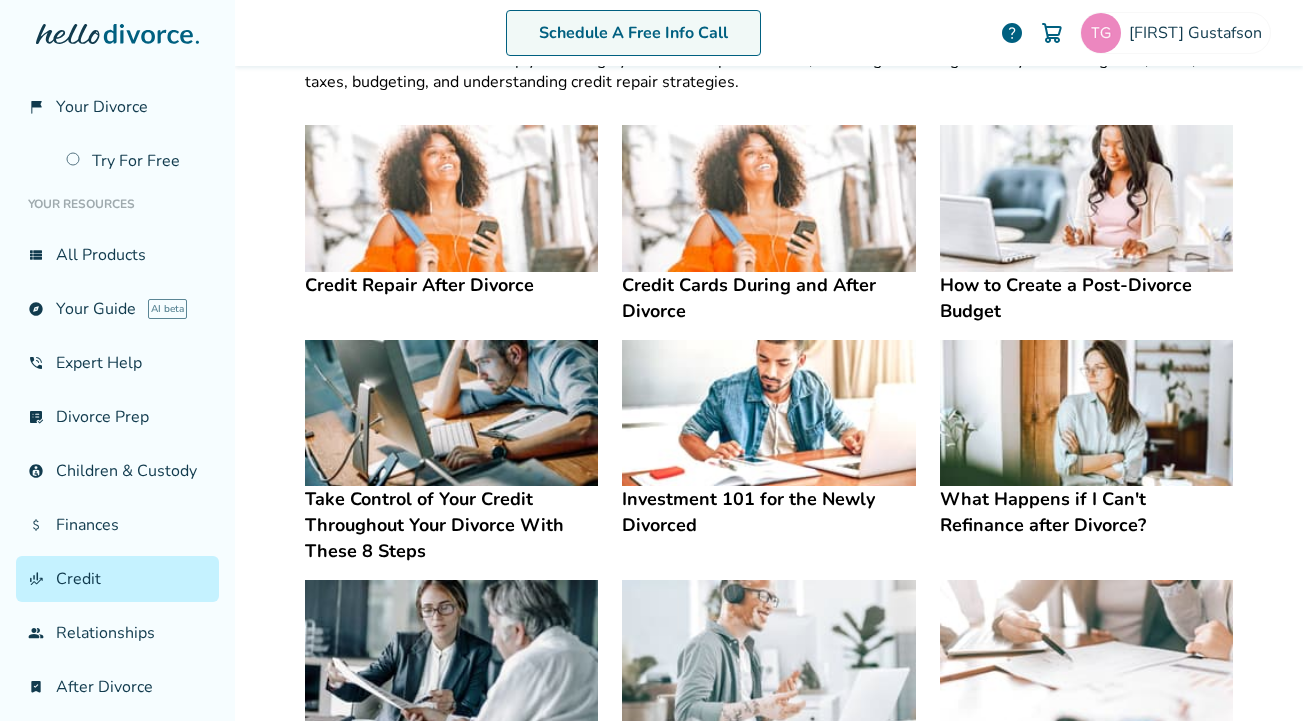 scroll, scrollTop: 0, scrollLeft: 0, axis: both 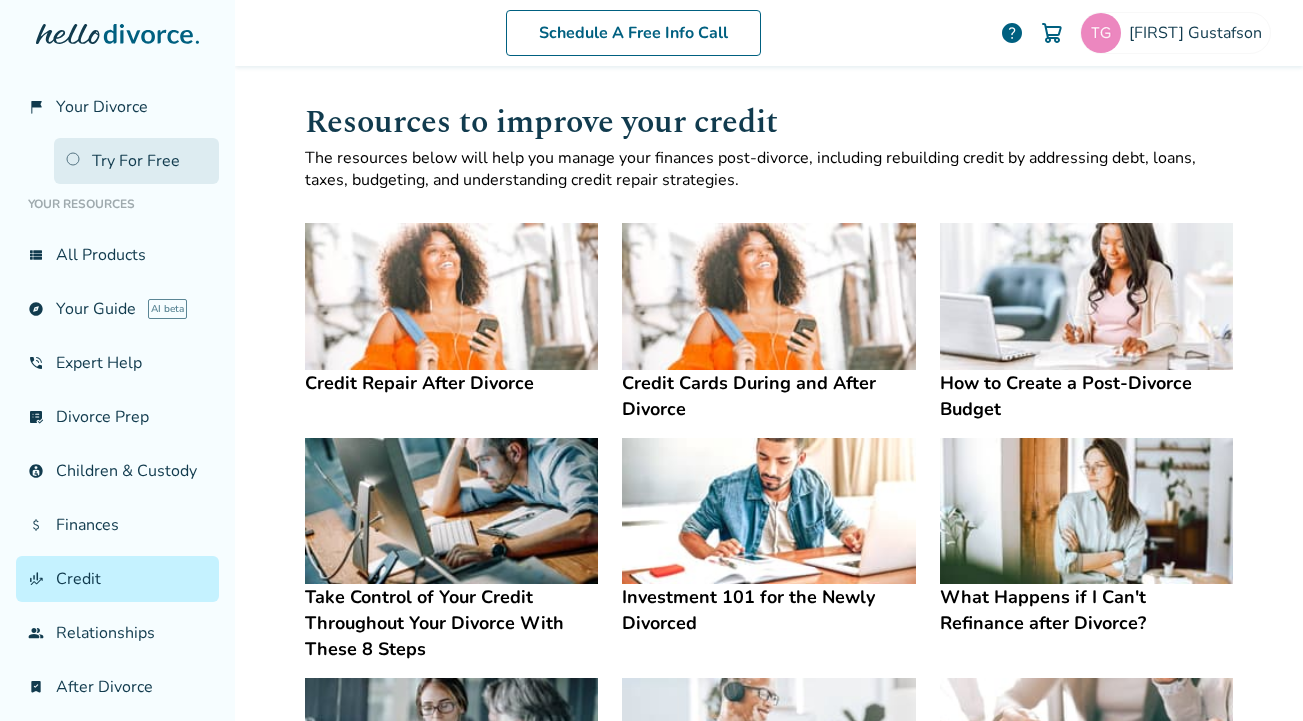 click on "Try For Free" at bounding box center [136, 161] 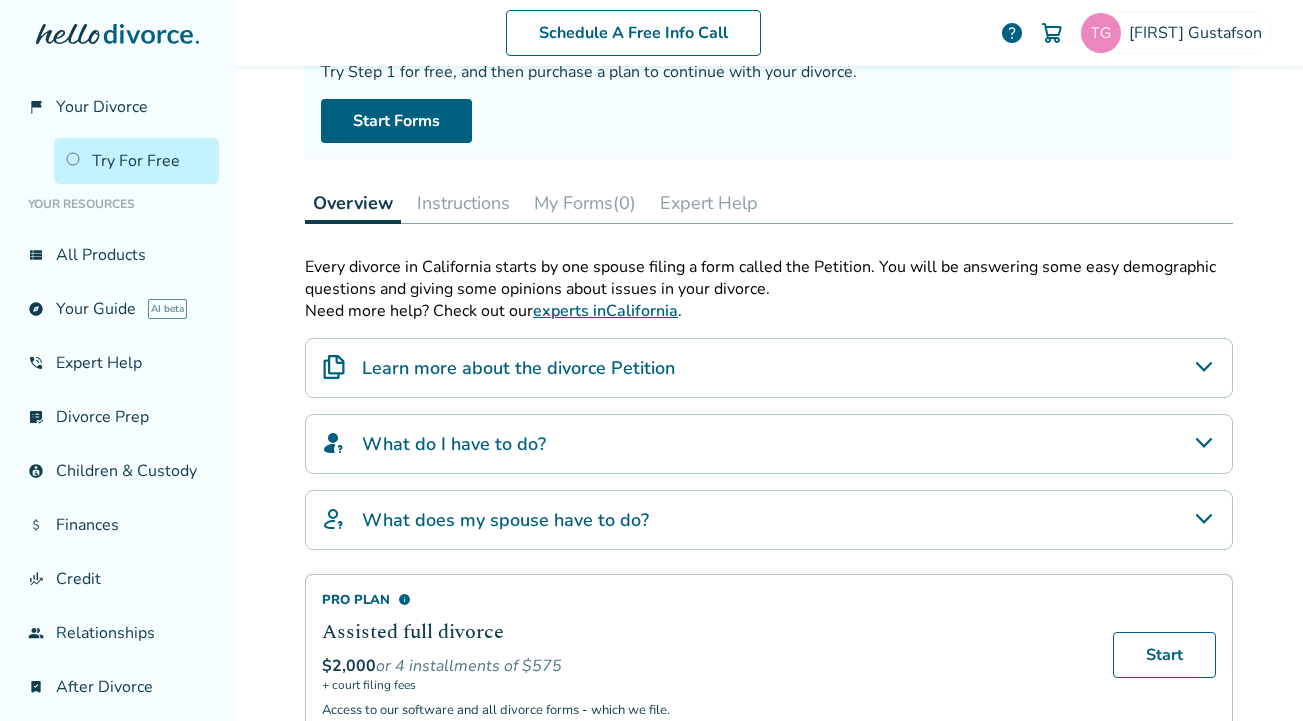 scroll, scrollTop: 193, scrollLeft: 0, axis: vertical 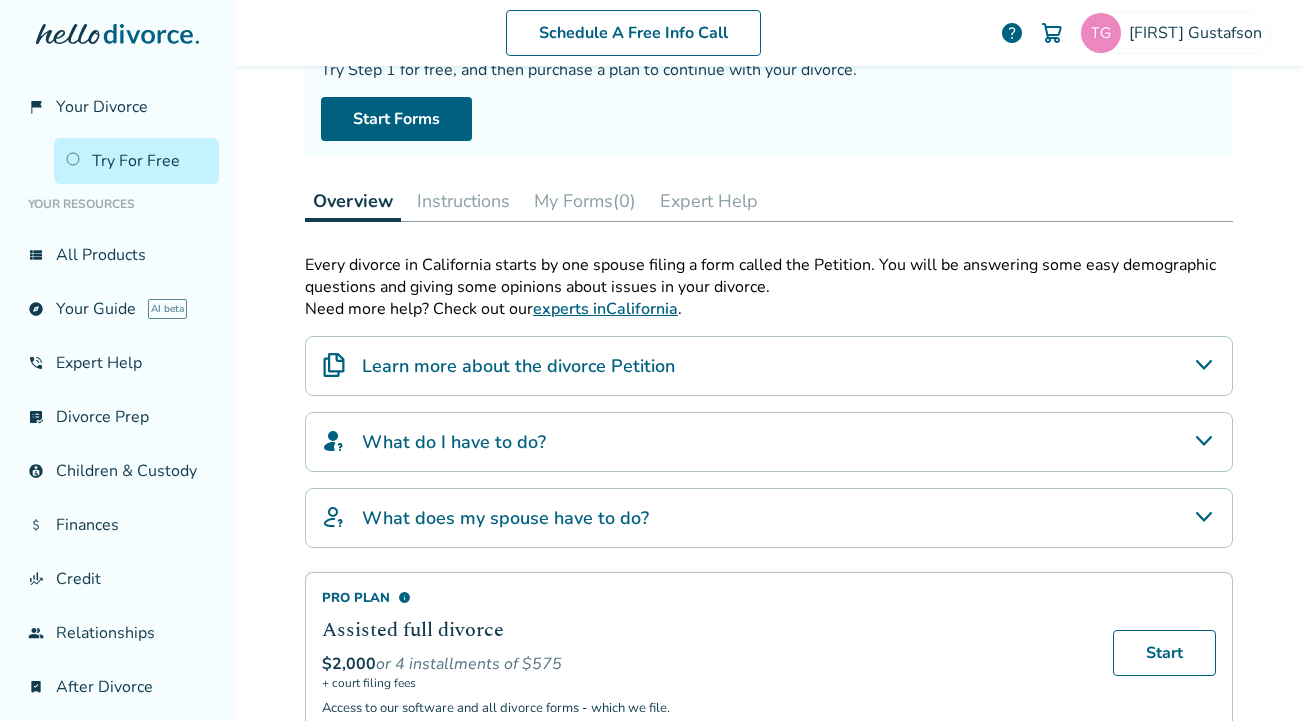click 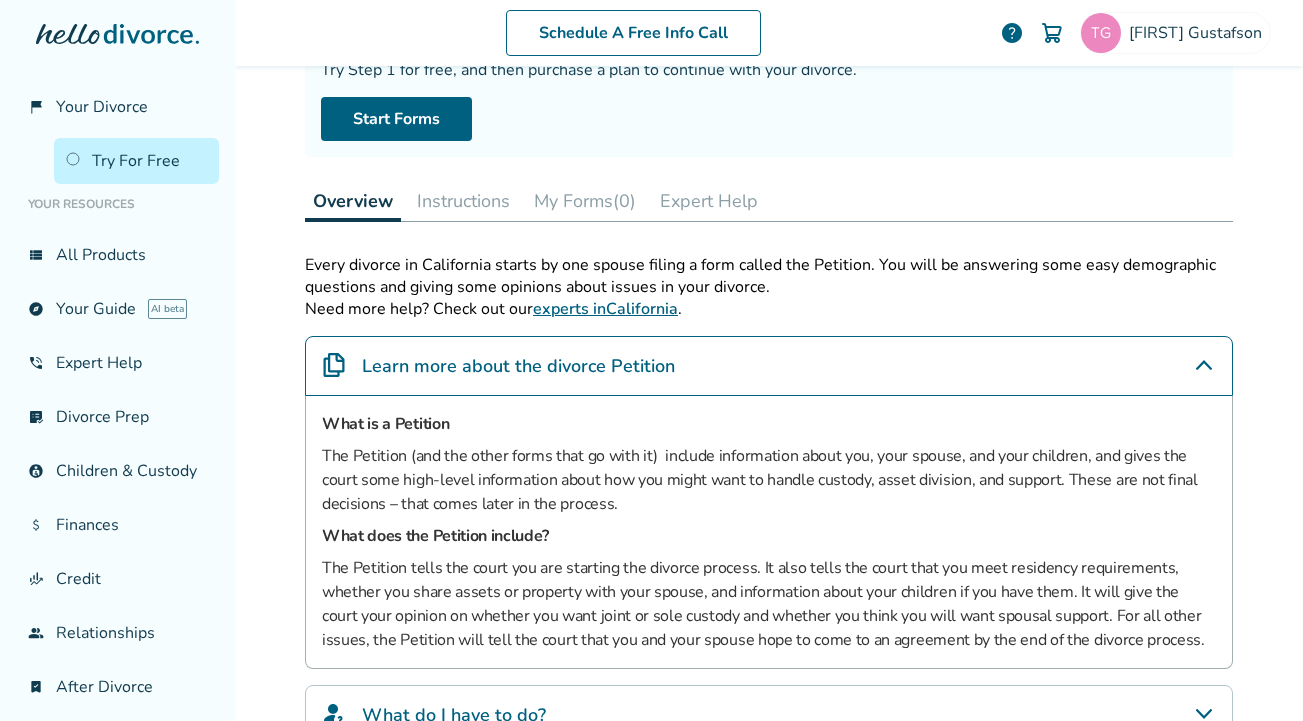 scroll, scrollTop: 0, scrollLeft: 0, axis: both 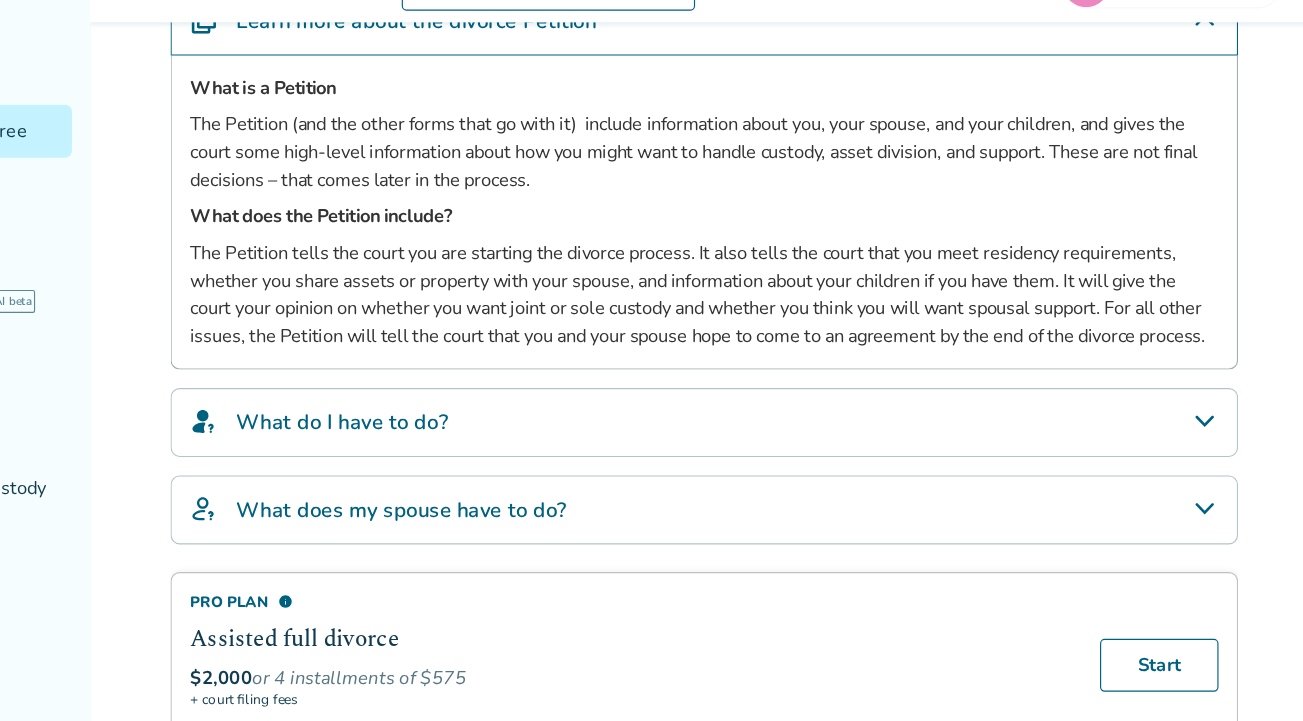 click 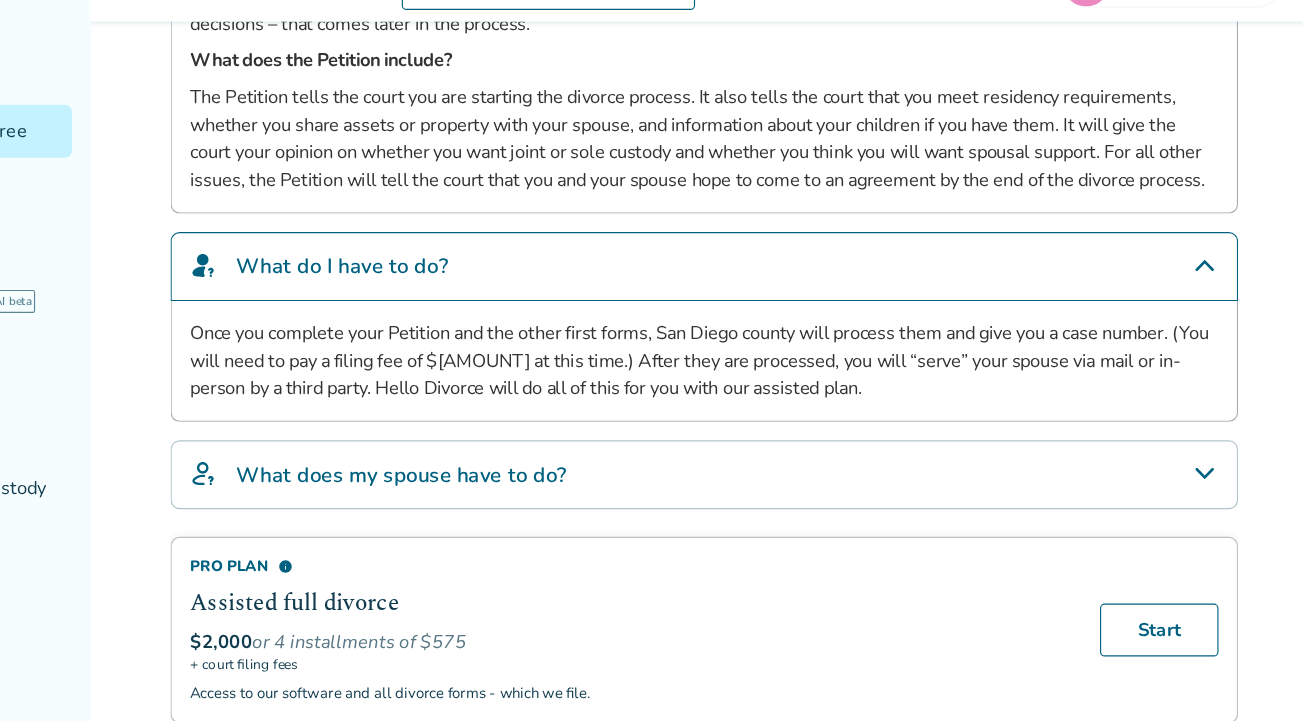scroll, scrollTop: 630, scrollLeft: 0, axis: vertical 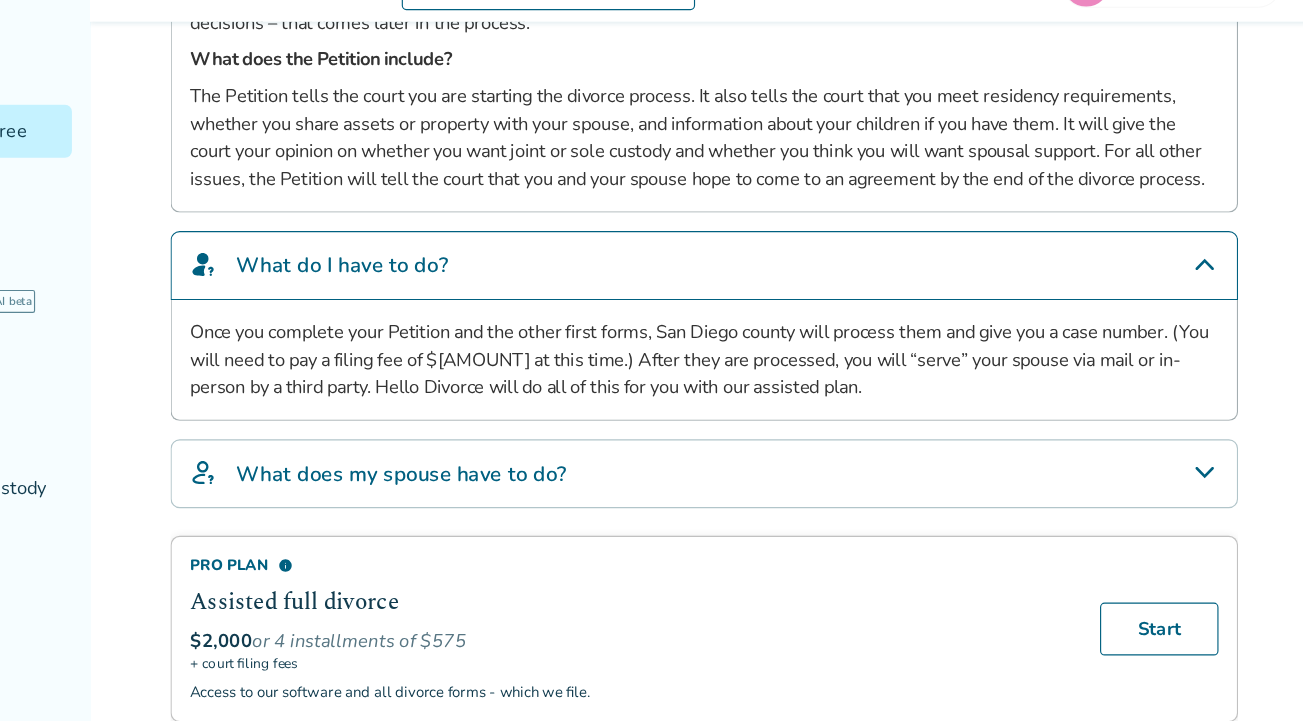 click 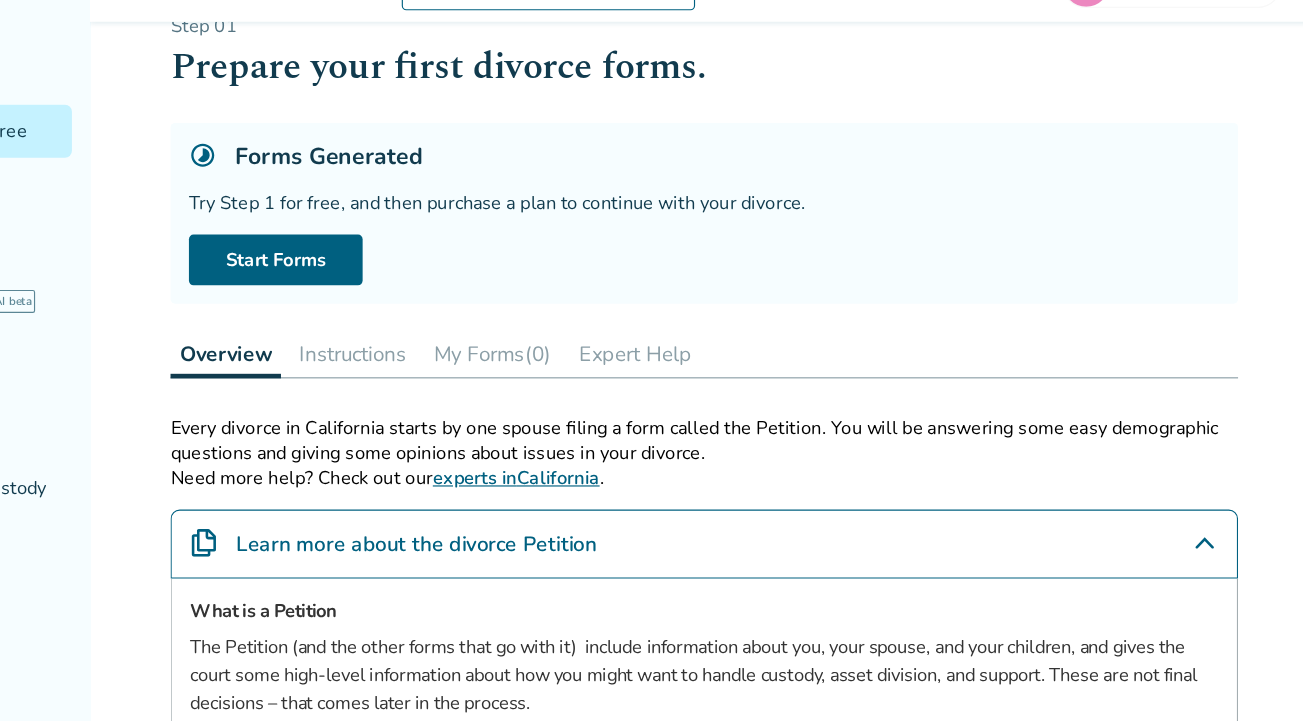 scroll, scrollTop: 0, scrollLeft: 0, axis: both 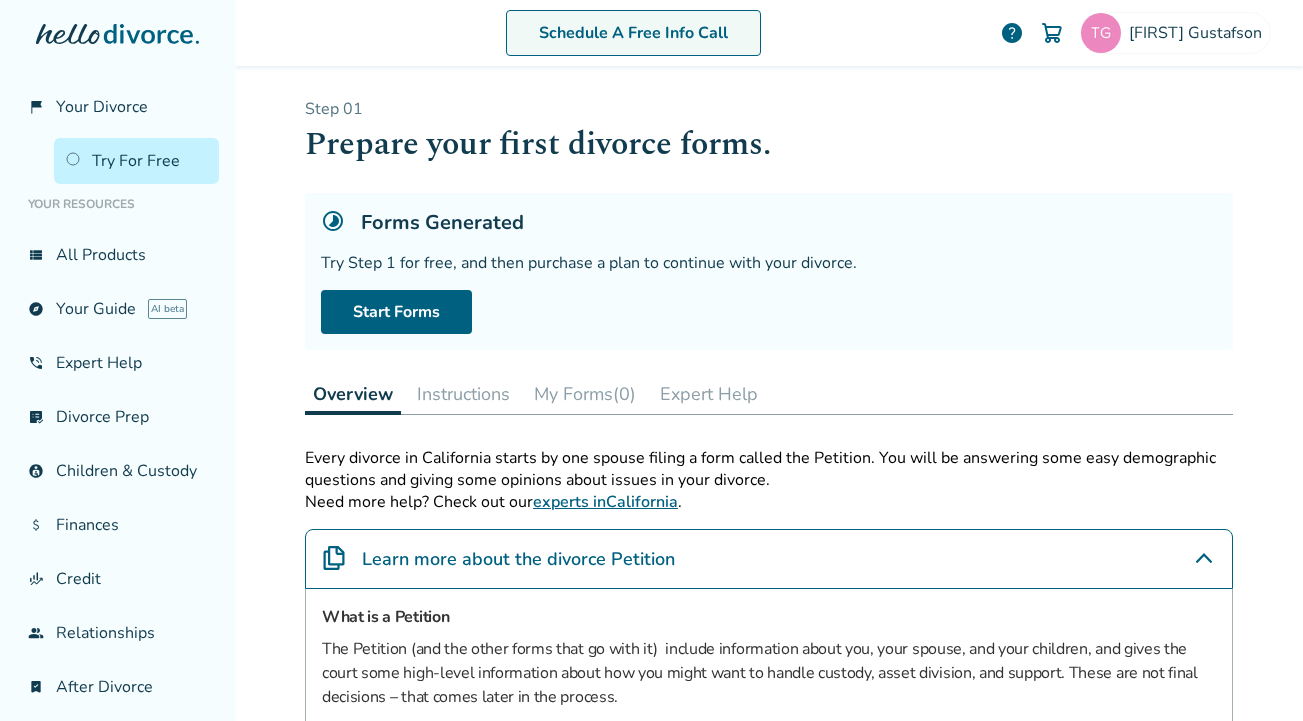 click on "Schedule A Free Info Call" at bounding box center (633, 33) 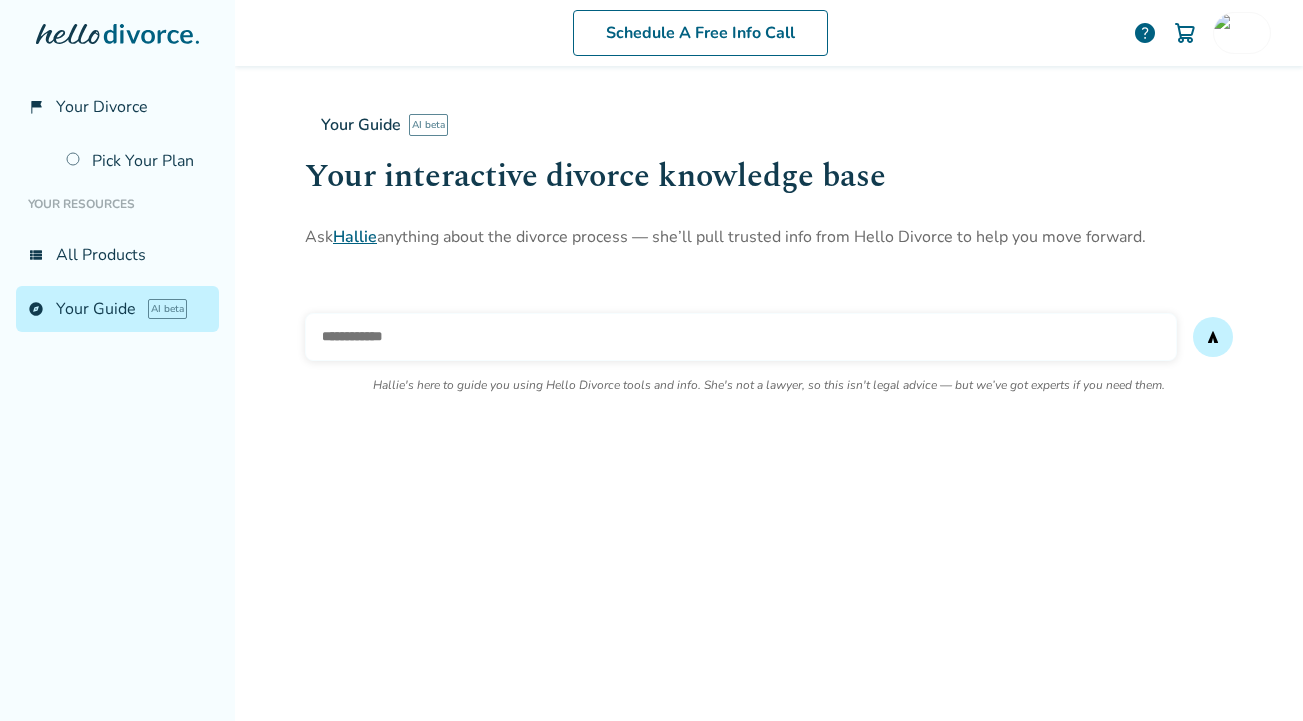 scroll, scrollTop: 0, scrollLeft: 0, axis: both 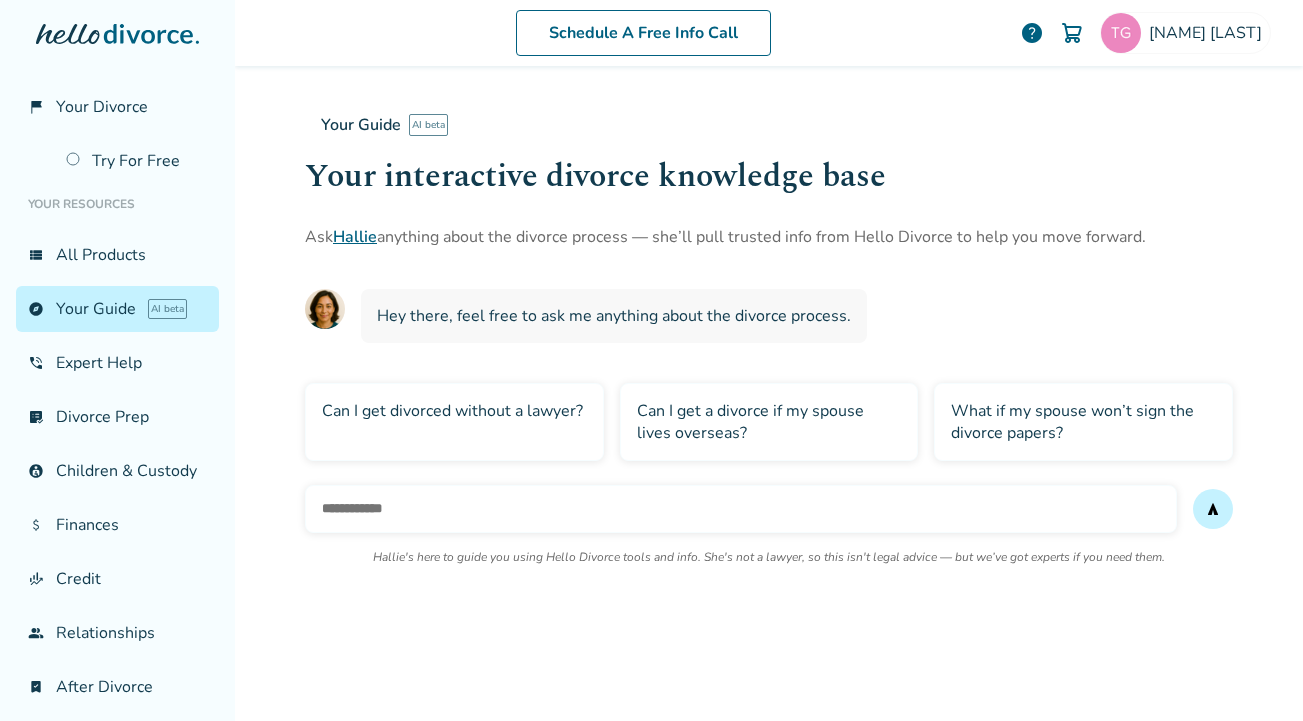 click at bounding box center [741, 509] 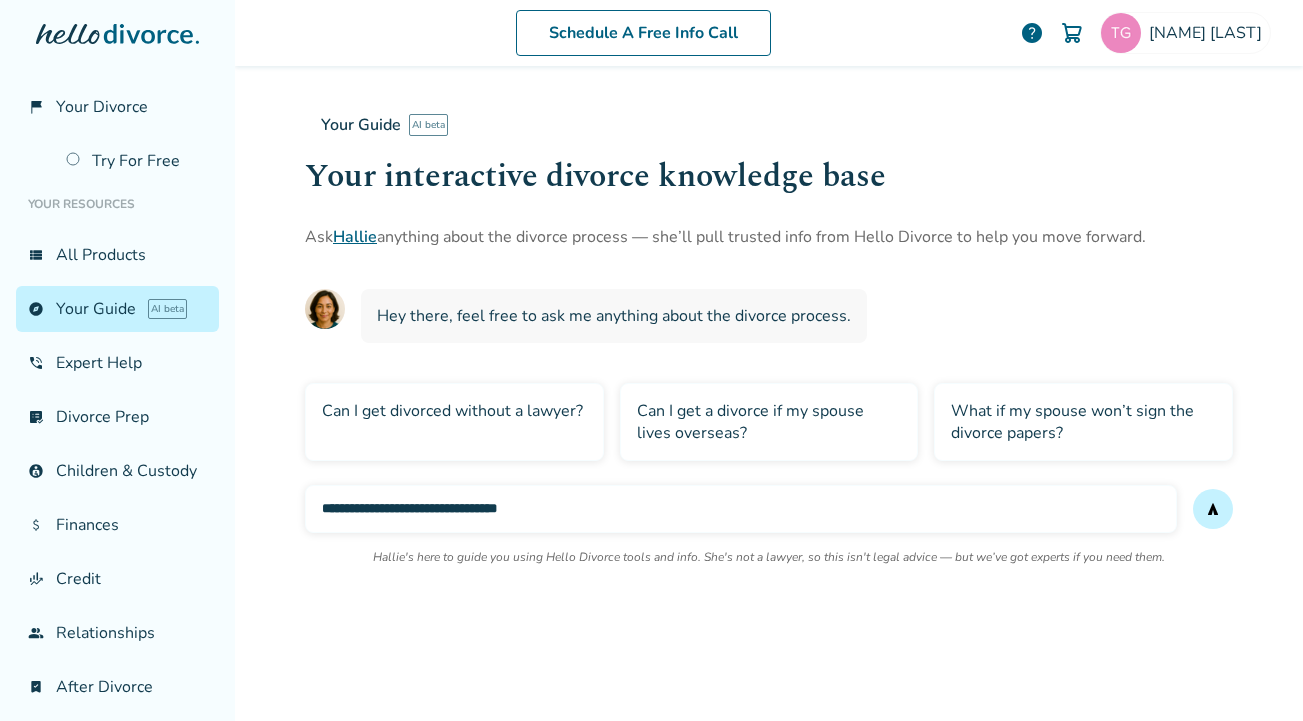 type on "**********" 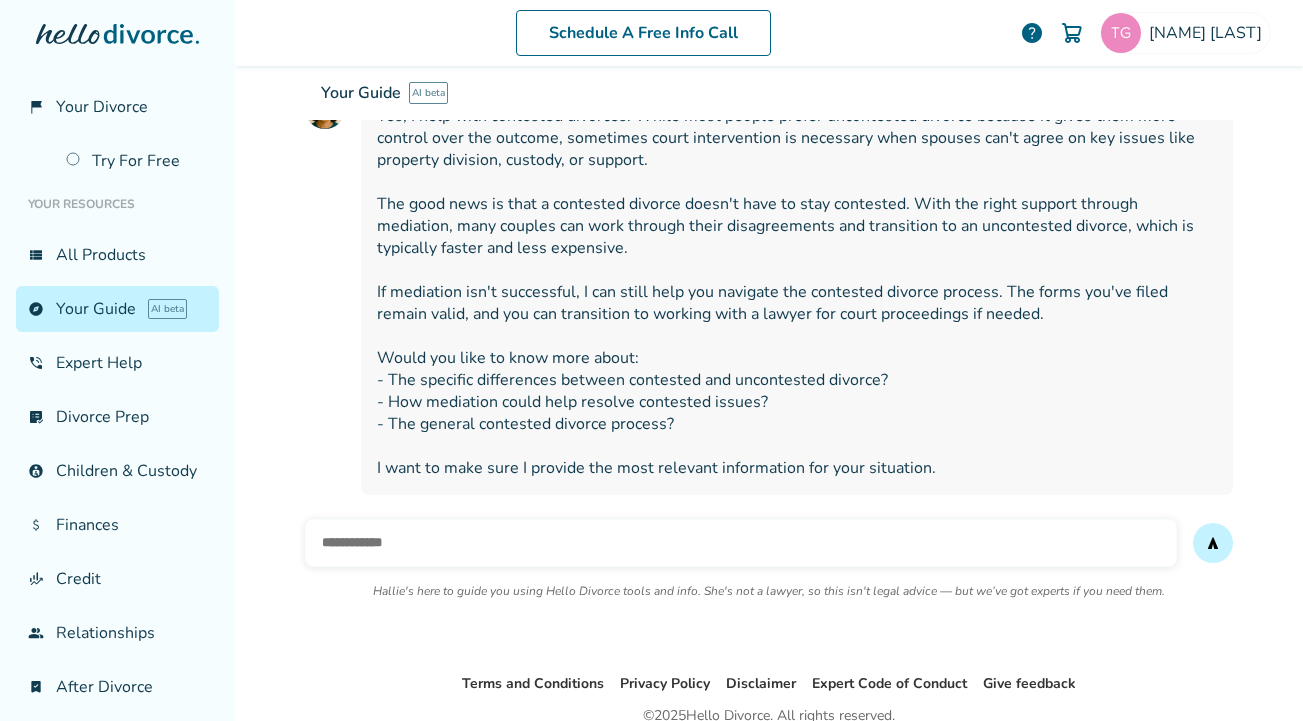 scroll, scrollTop: 340, scrollLeft: 0, axis: vertical 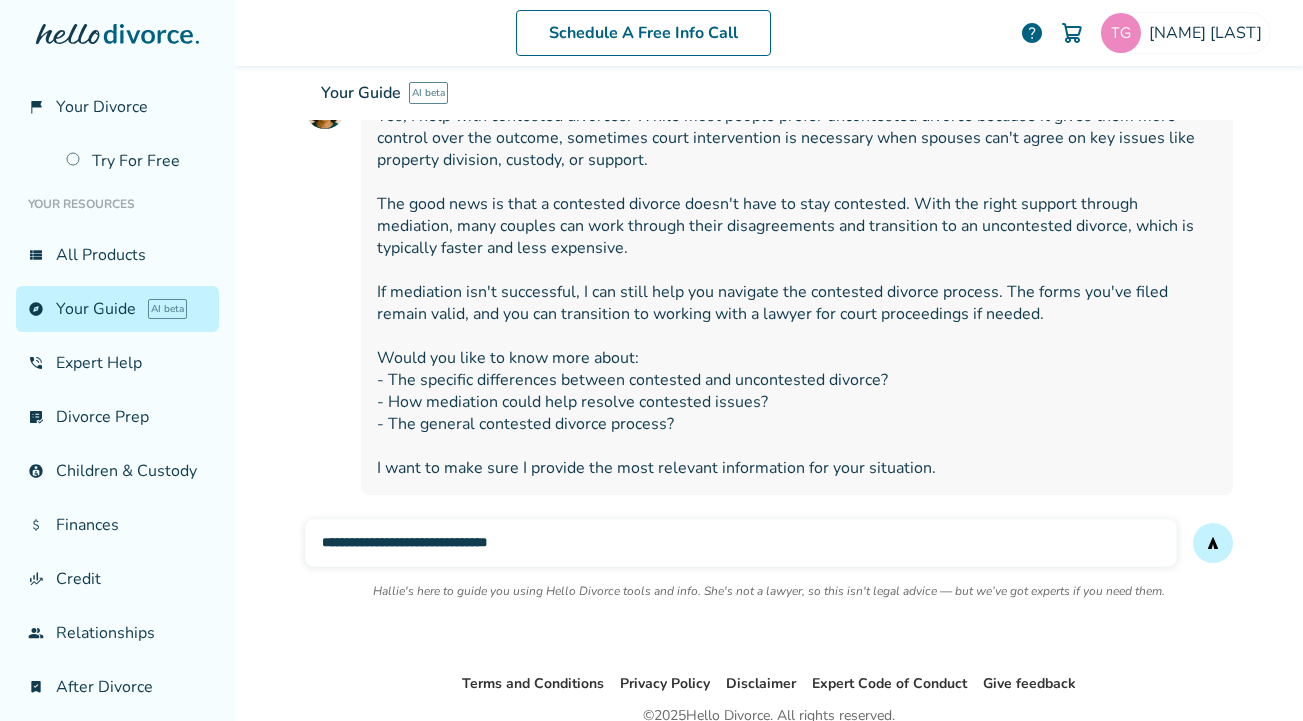 type on "**********" 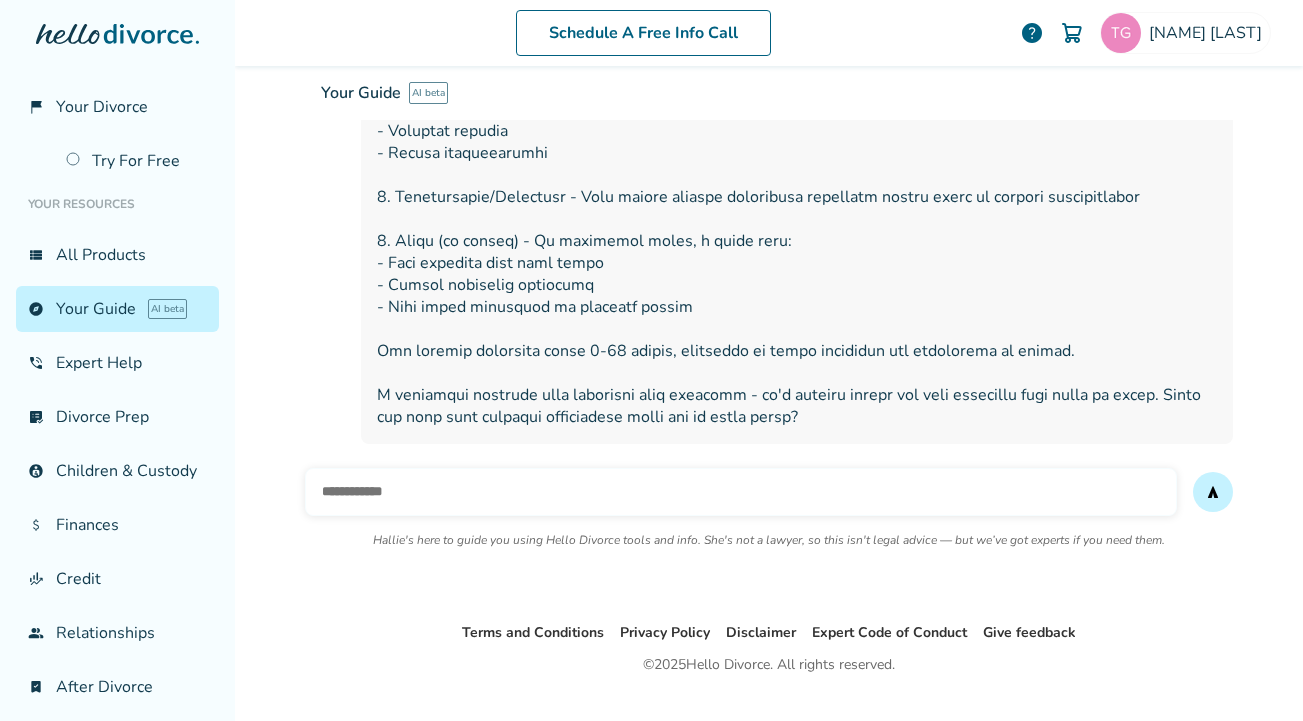 scroll, scrollTop: 1119, scrollLeft: 0, axis: vertical 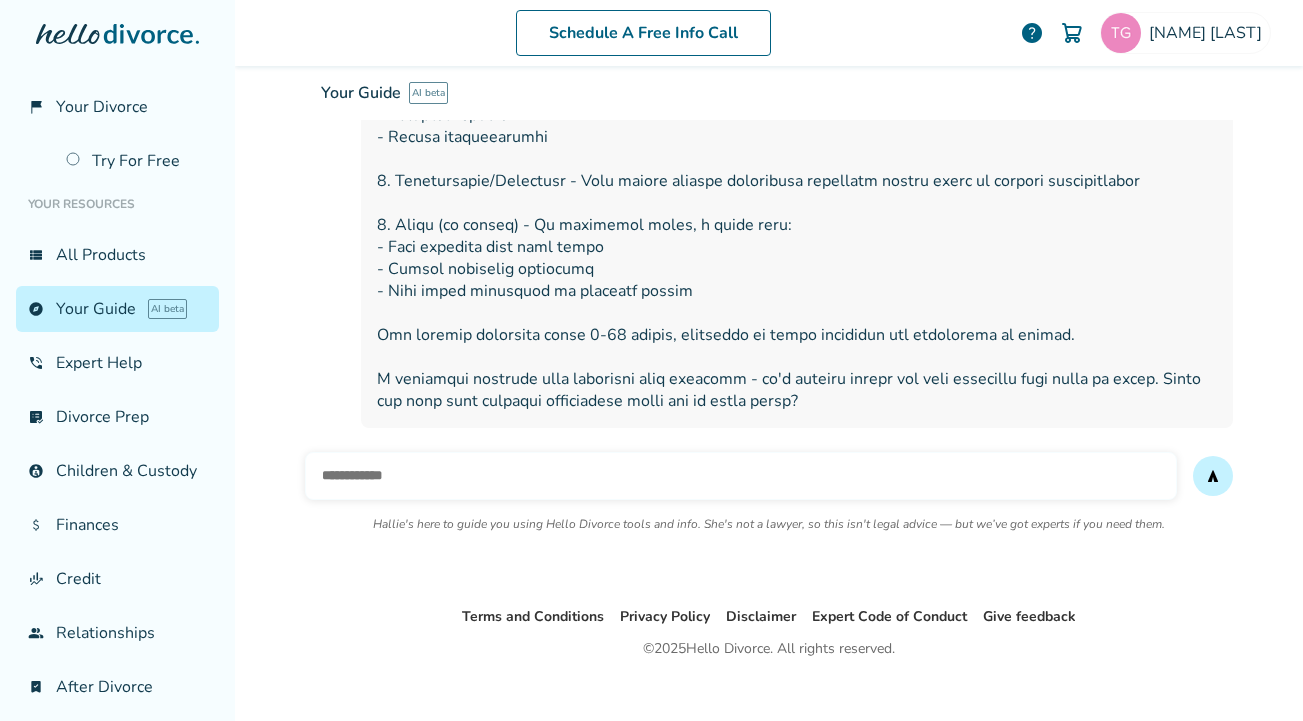 click at bounding box center [741, 476] 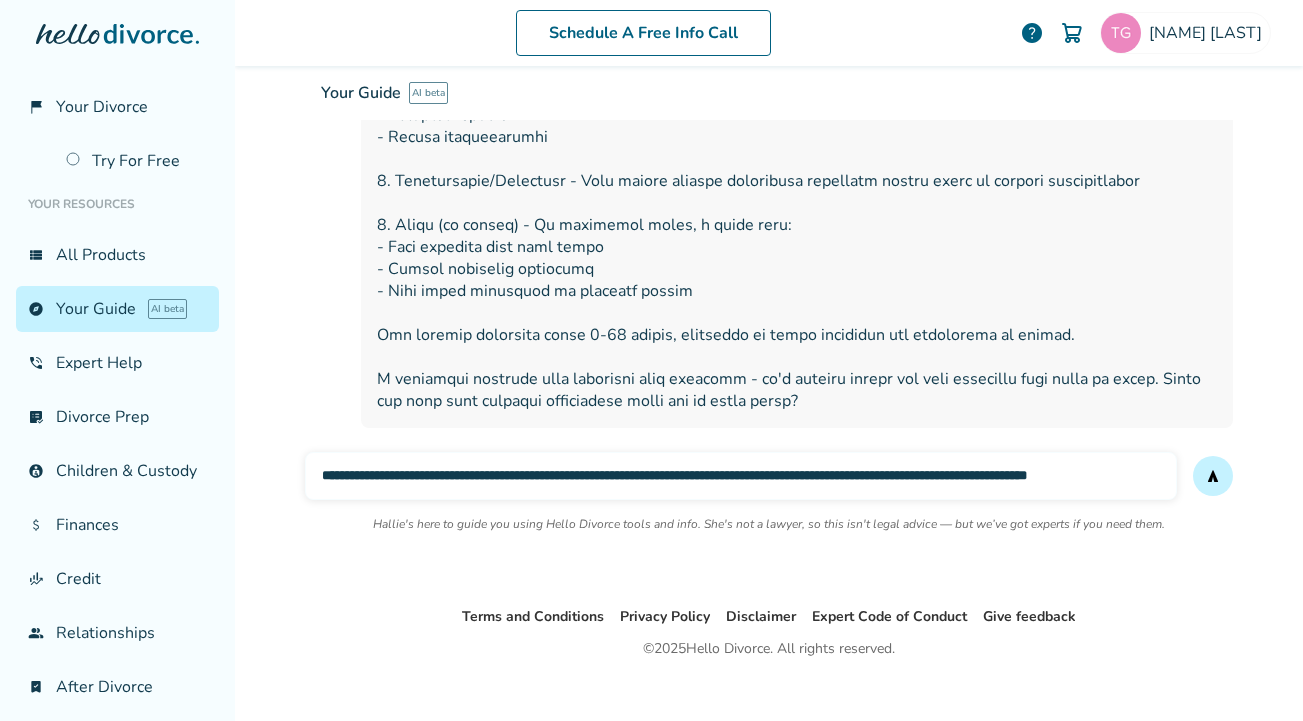scroll, scrollTop: 0, scrollLeft: 27, axis: horizontal 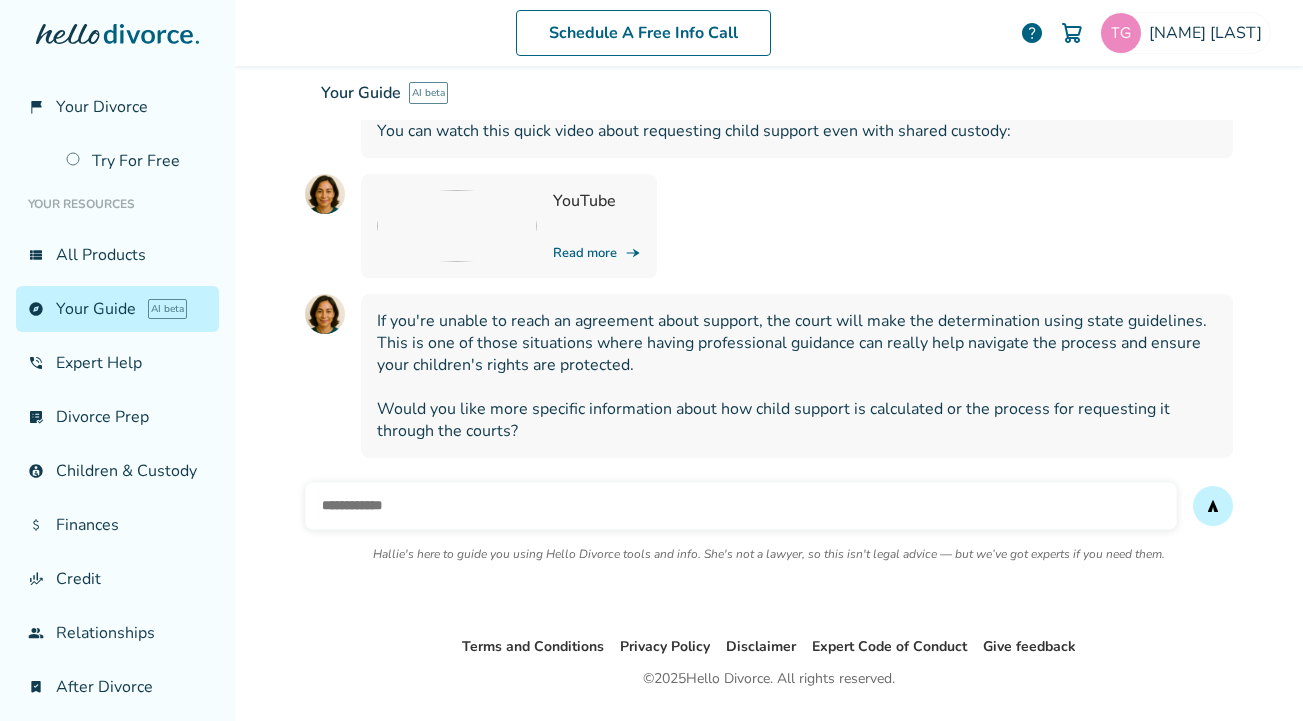 click at bounding box center (741, 506) 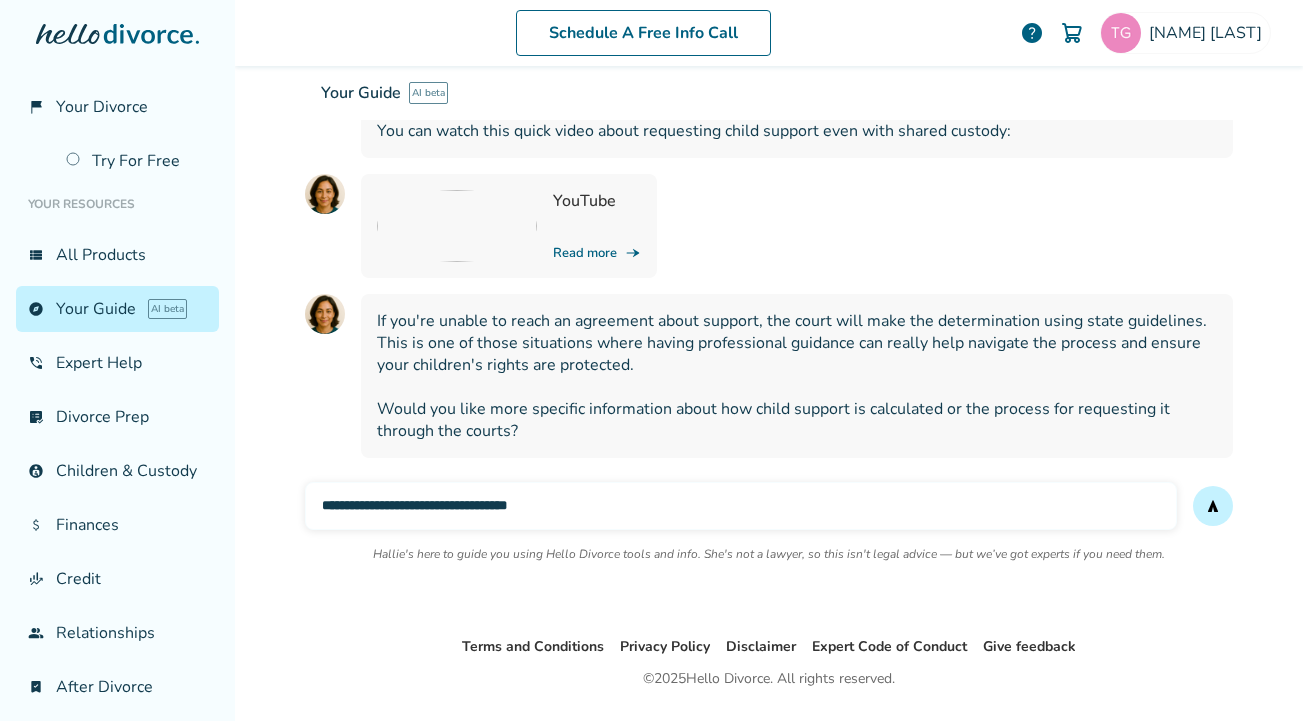 type on "**********" 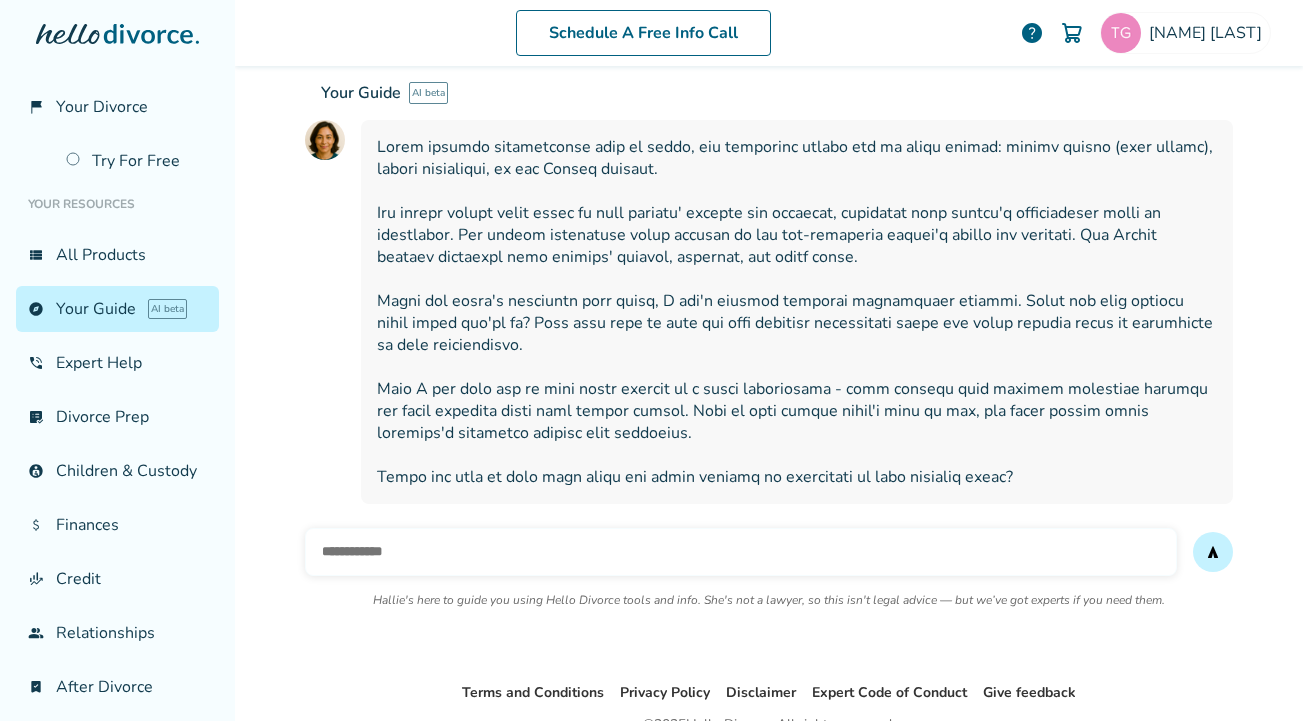 scroll, scrollTop: 2218, scrollLeft: 0, axis: vertical 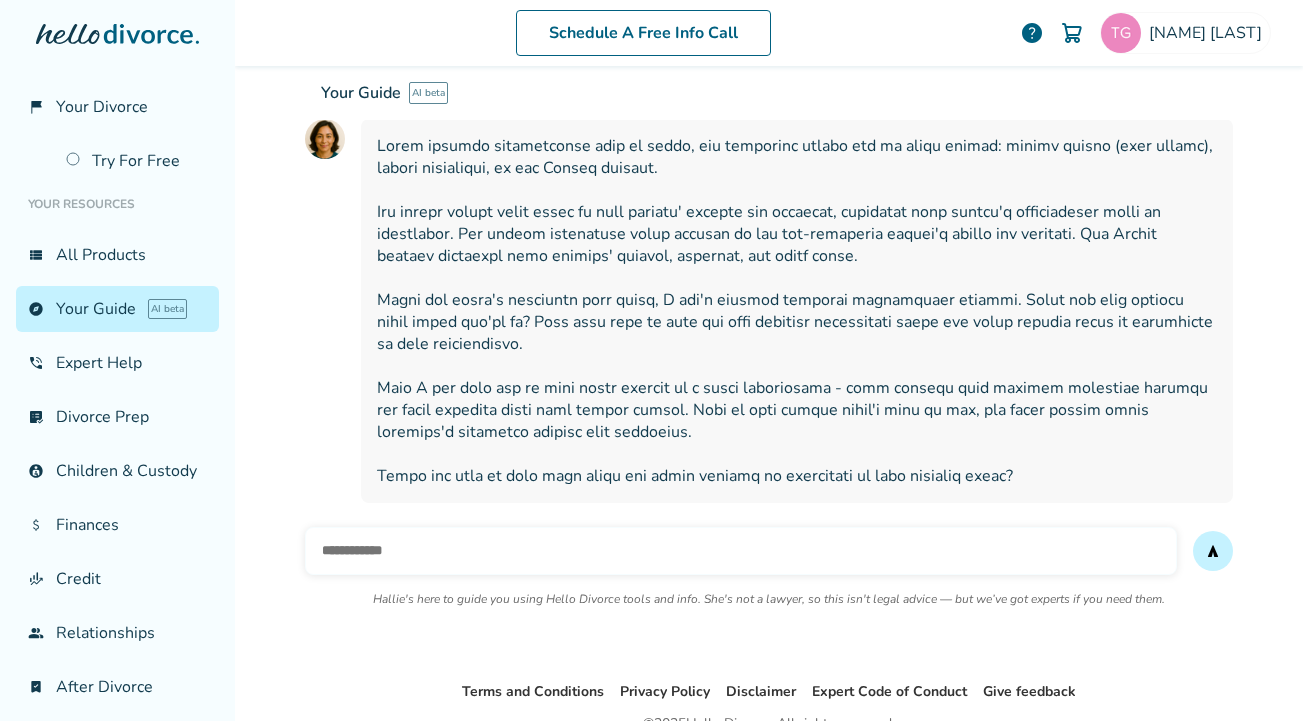 click at bounding box center (741, 551) 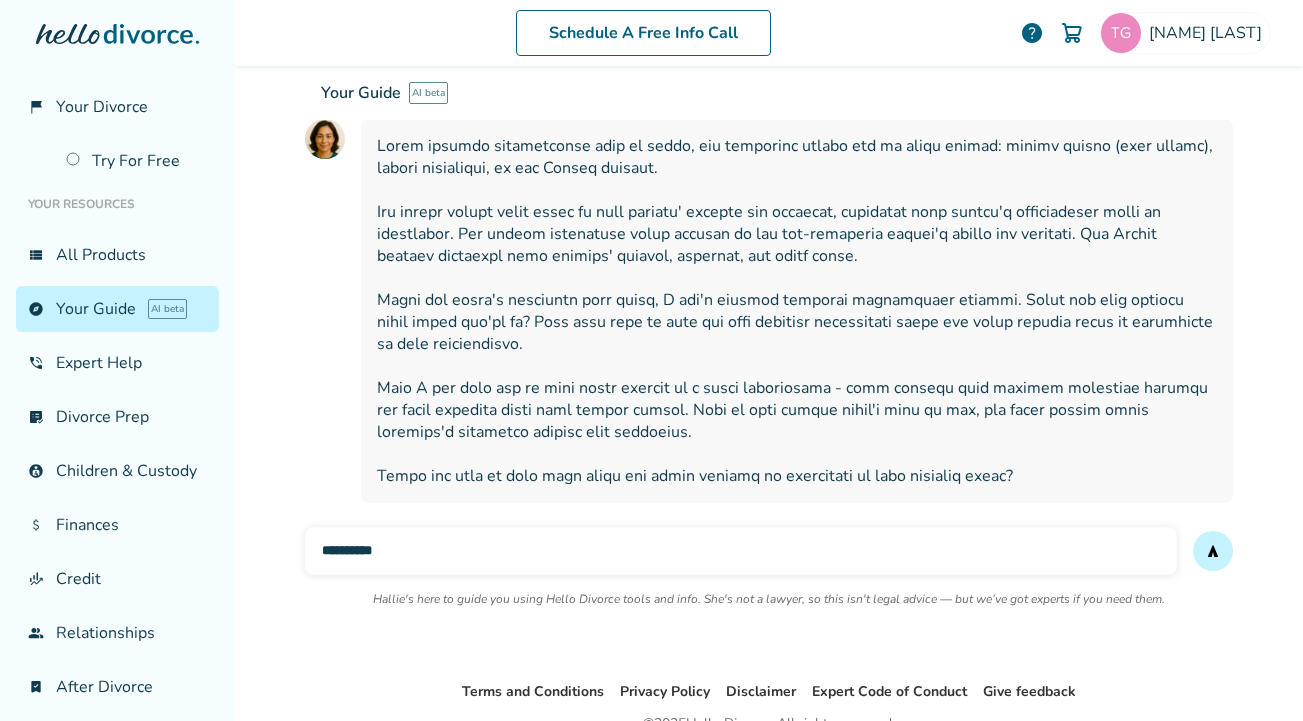 type on "**********" 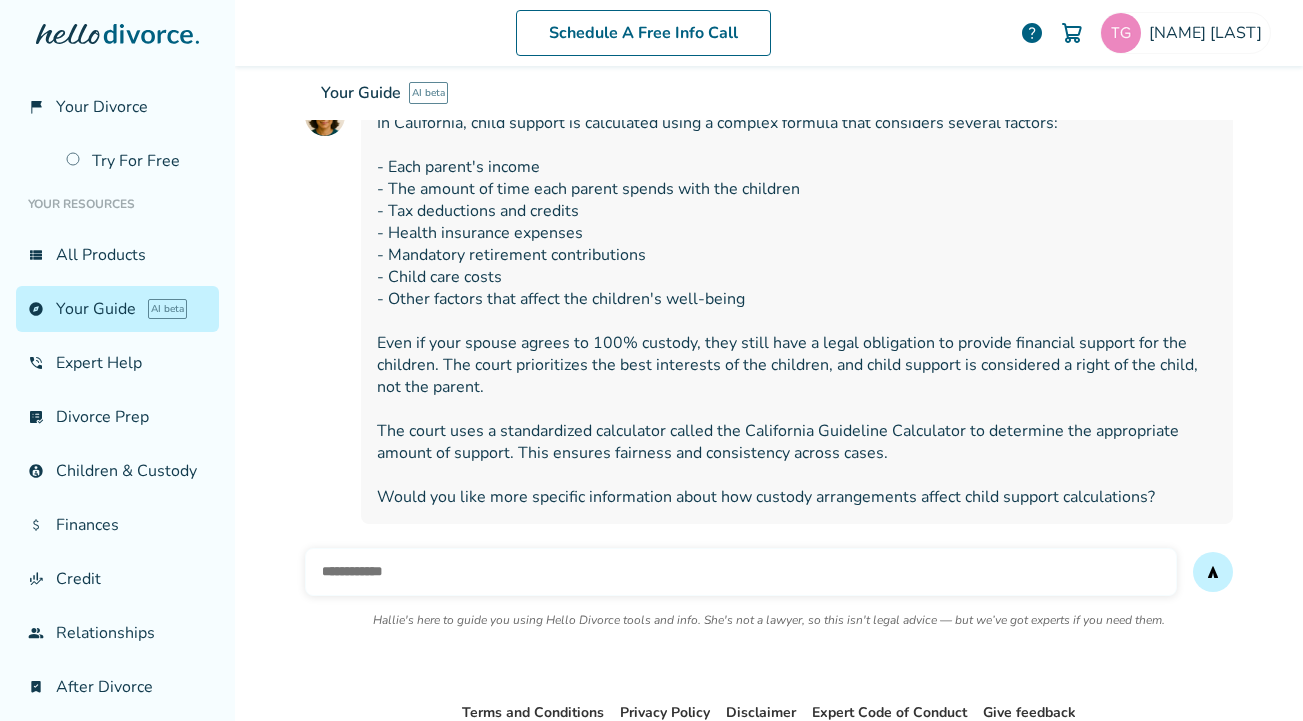 scroll, scrollTop: 2718, scrollLeft: 0, axis: vertical 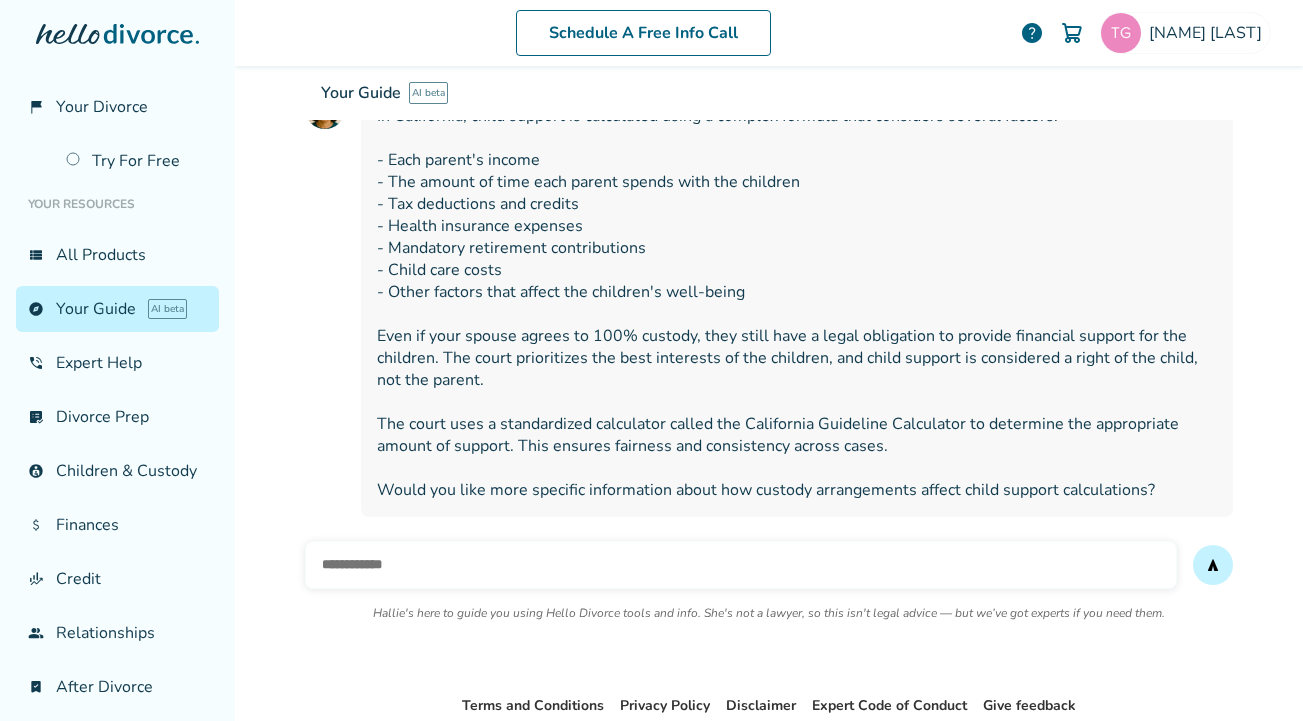 click at bounding box center [741, 565] 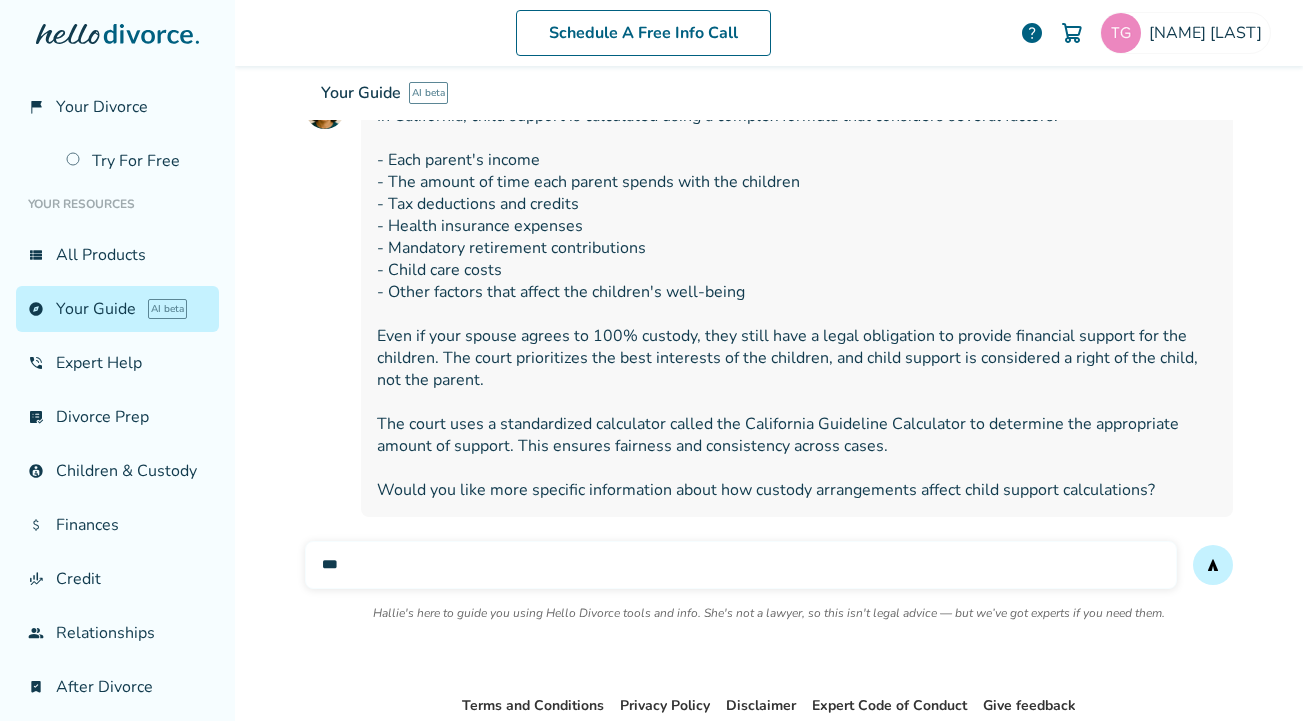 type on "***" 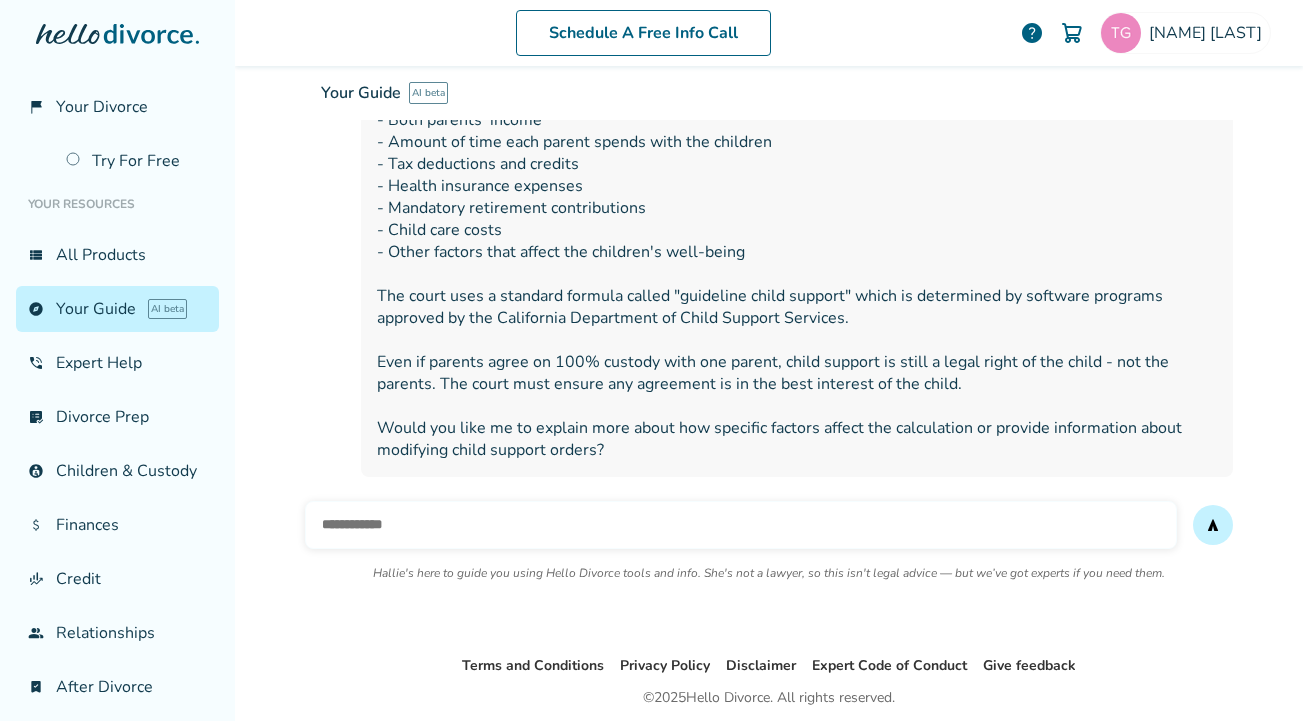 scroll, scrollTop: 3282, scrollLeft: 0, axis: vertical 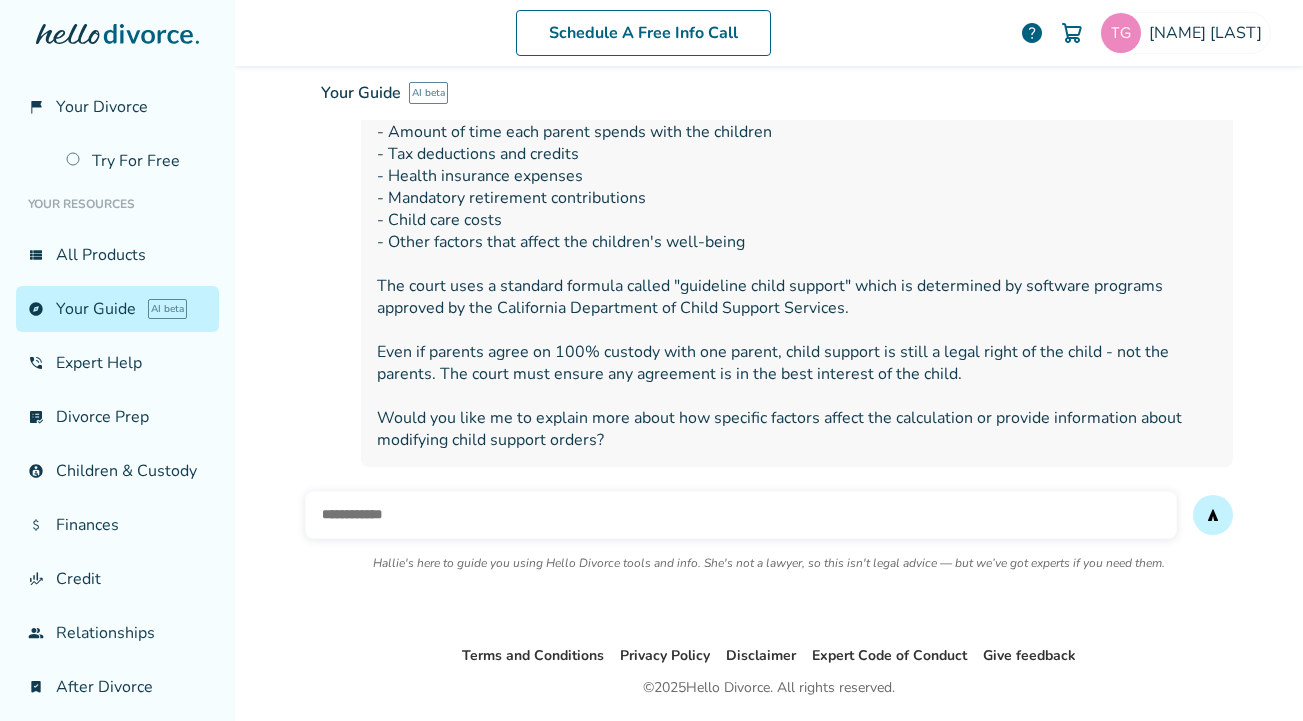 click at bounding box center (741, 515) 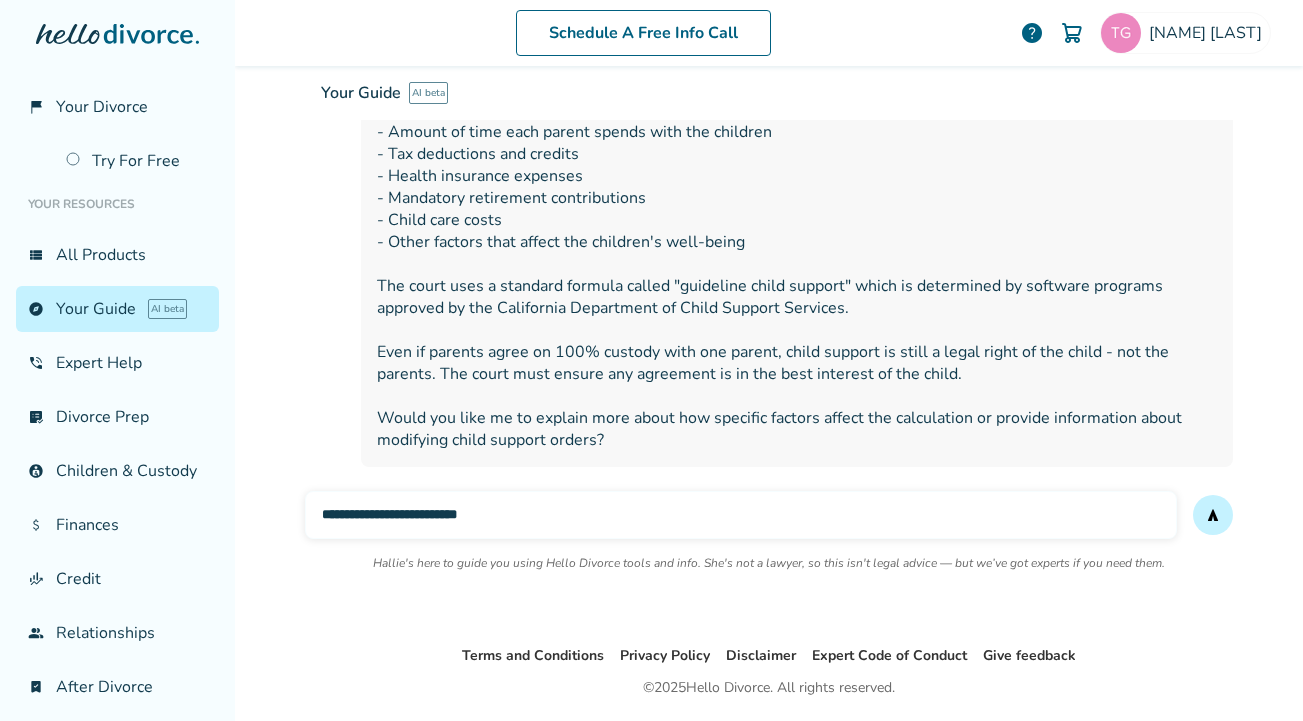type on "**********" 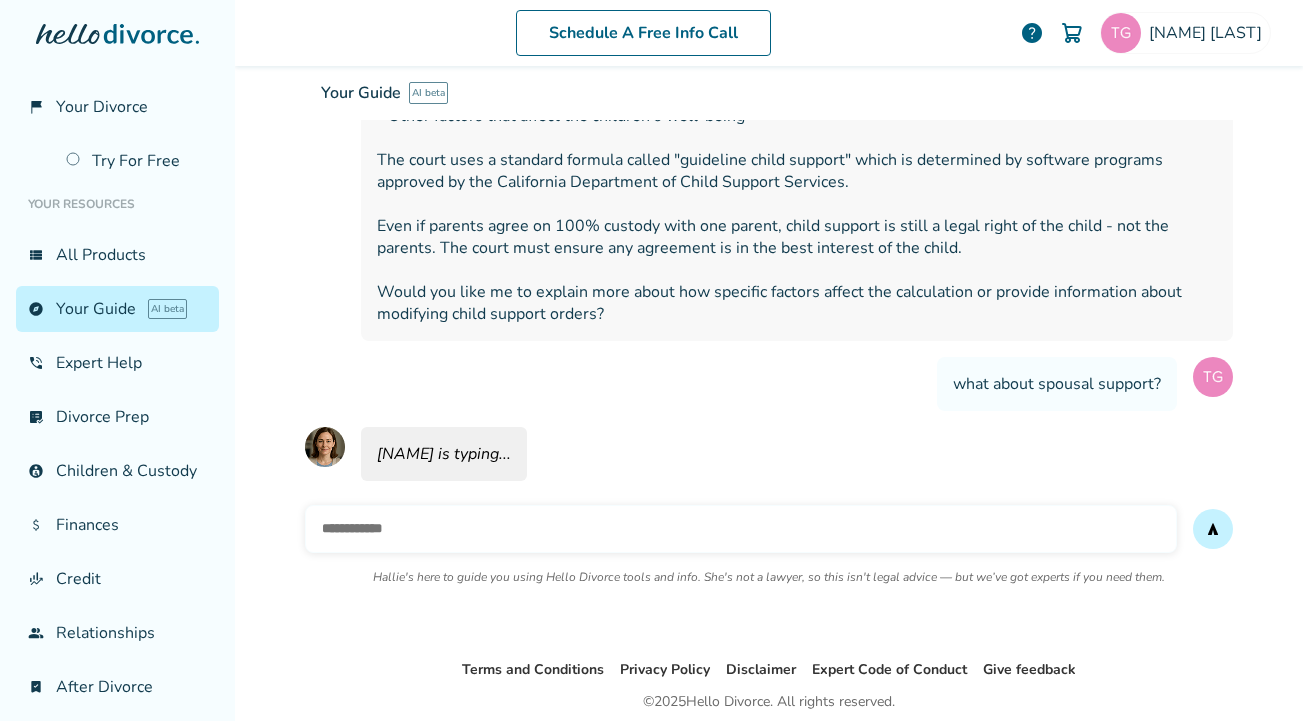 scroll, scrollTop: 3421, scrollLeft: 0, axis: vertical 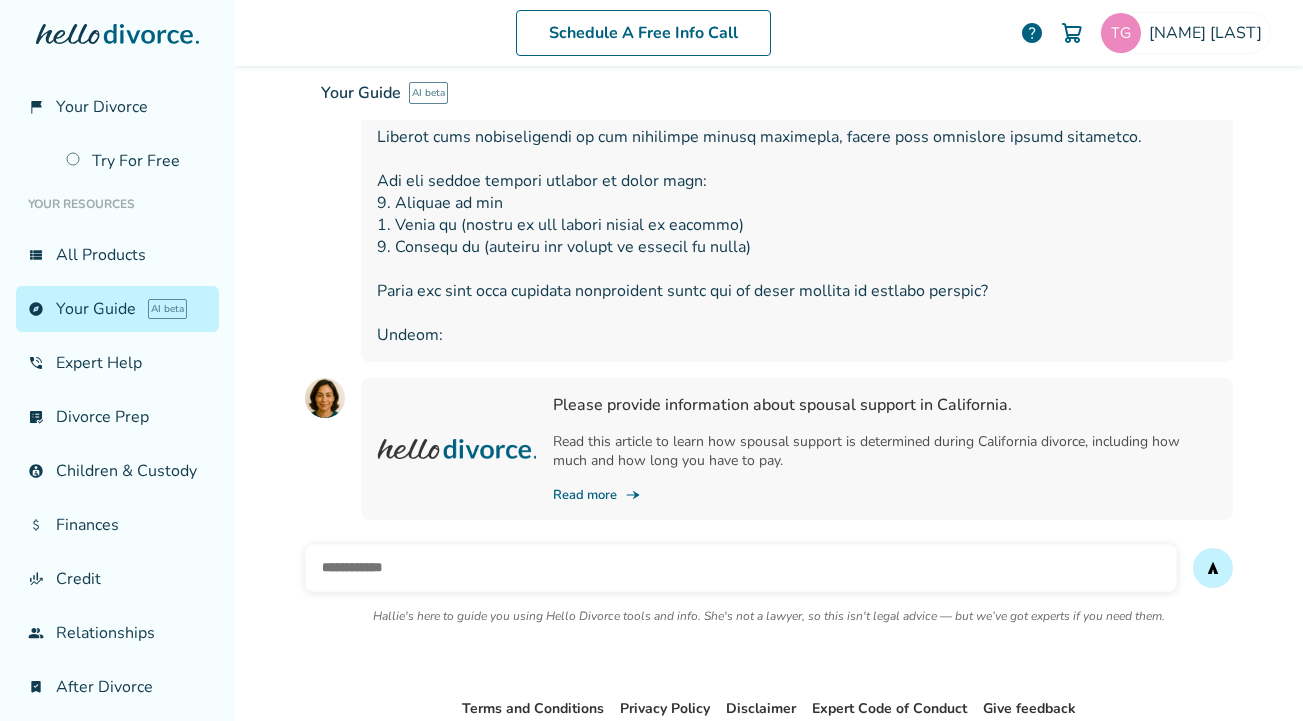 click on "Read more line_end_arrow_notch" at bounding box center [885, 495] 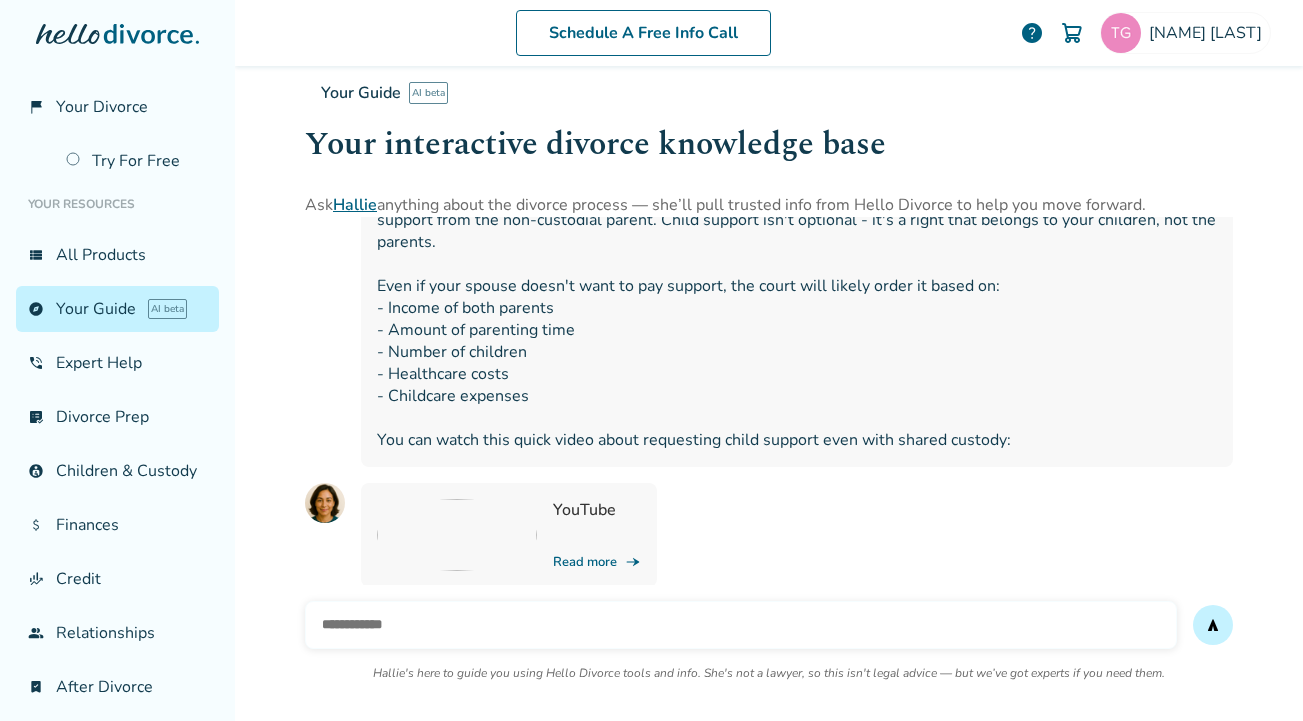 scroll, scrollTop: 1460, scrollLeft: 0, axis: vertical 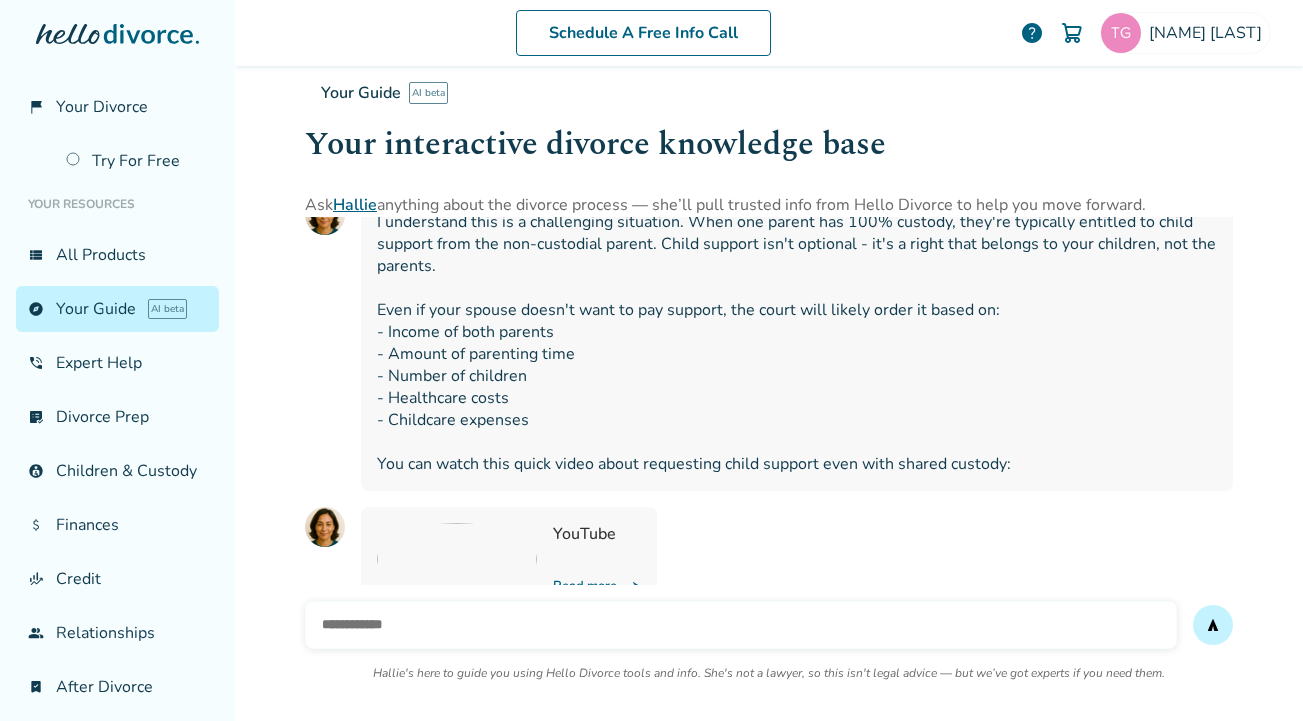 click on "Read more line_end_arrow_notch" at bounding box center [597, 586] 